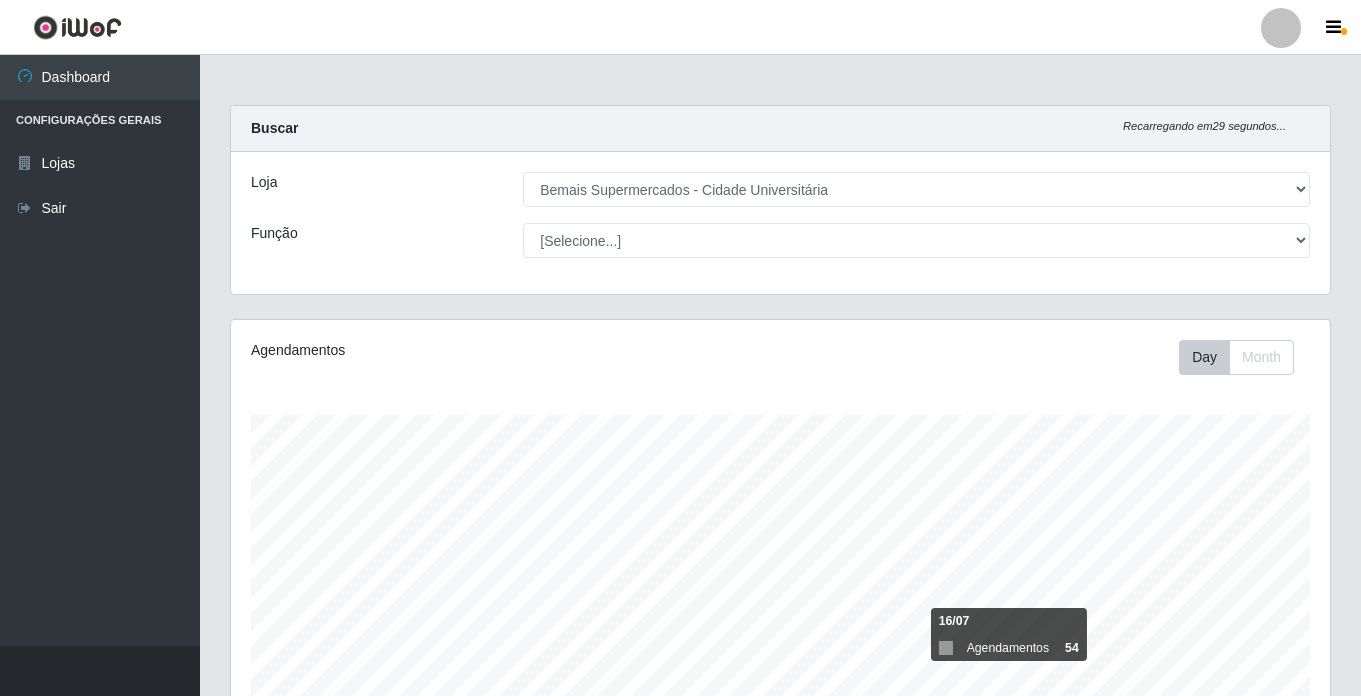 select on "250" 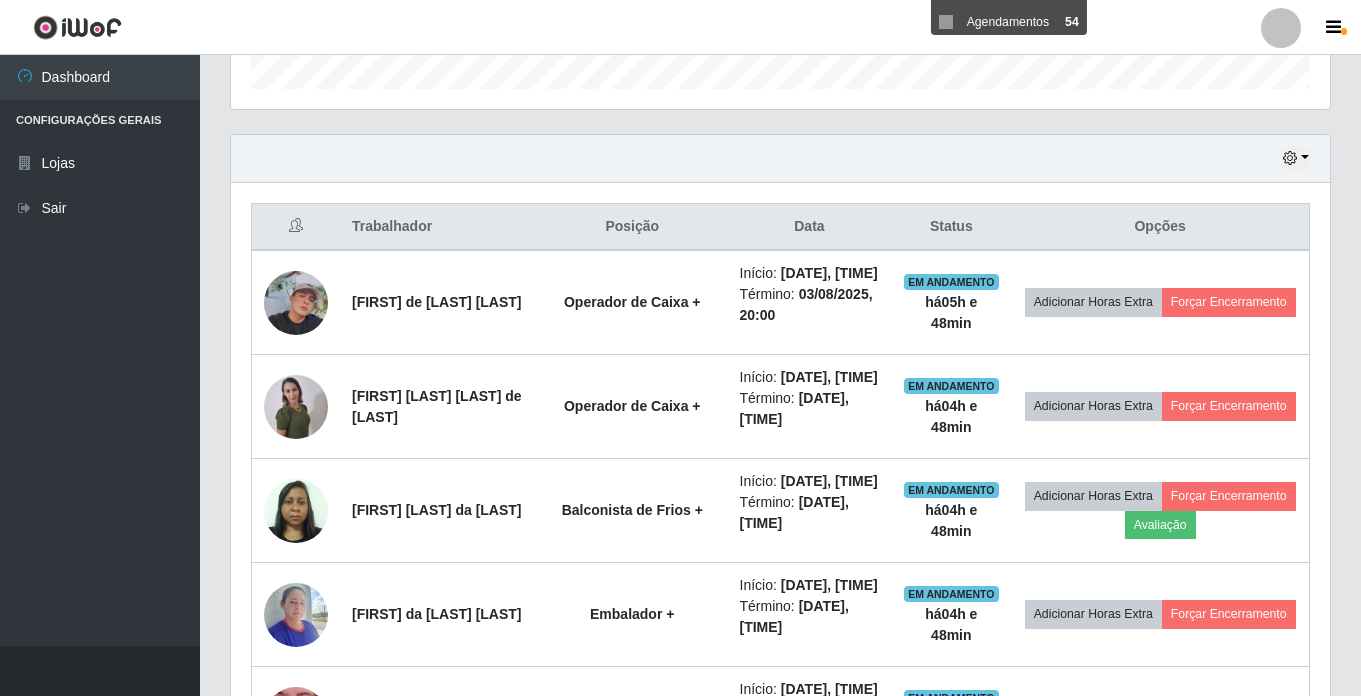 scroll, scrollTop: 999585, scrollLeft: 998901, axis: both 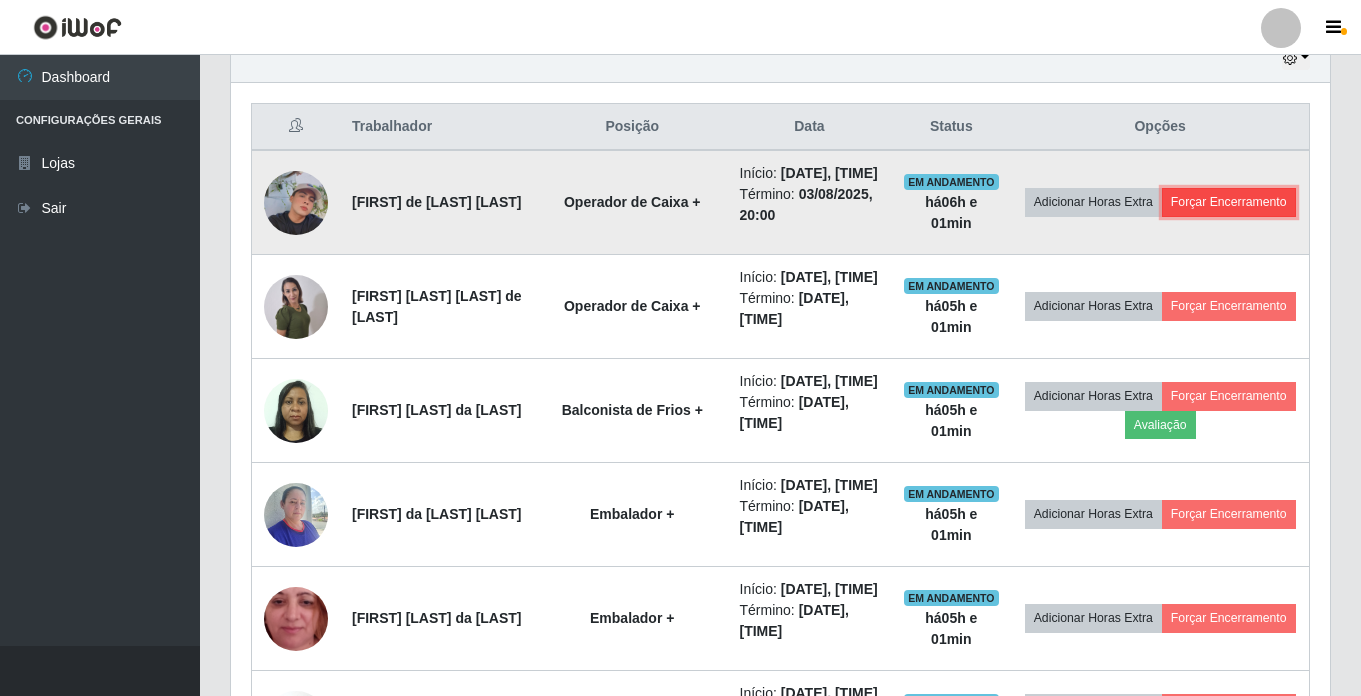 click on "Forçar Encerramento" at bounding box center (1229, 202) 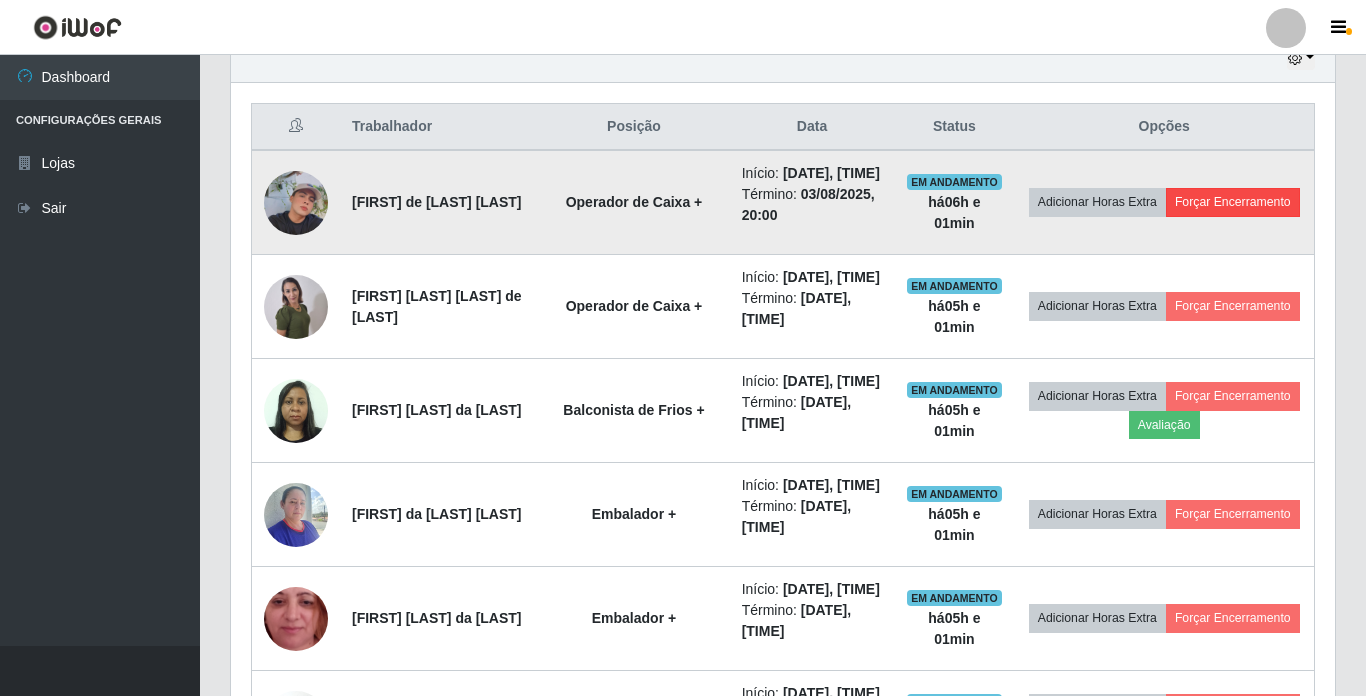 scroll, scrollTop: 999585, scrollLeft: 998911, axis: both 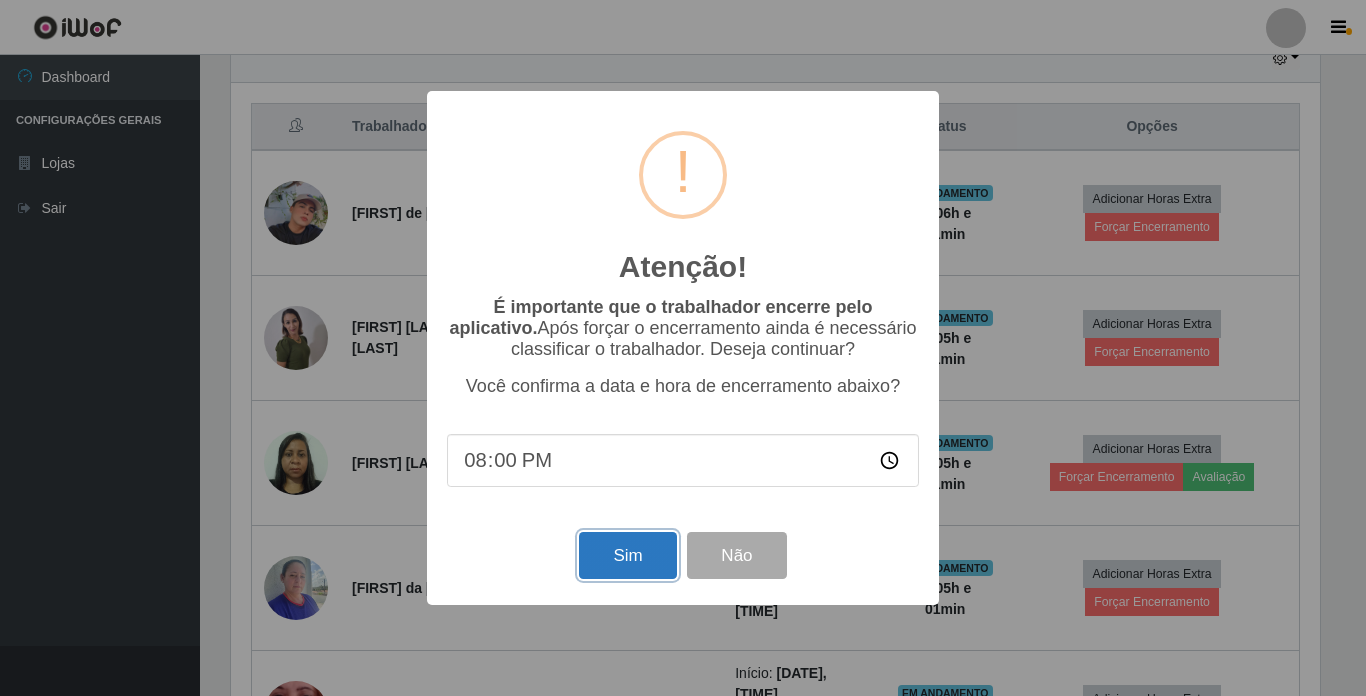 click on "Sim" at bounding box center (627, 555) 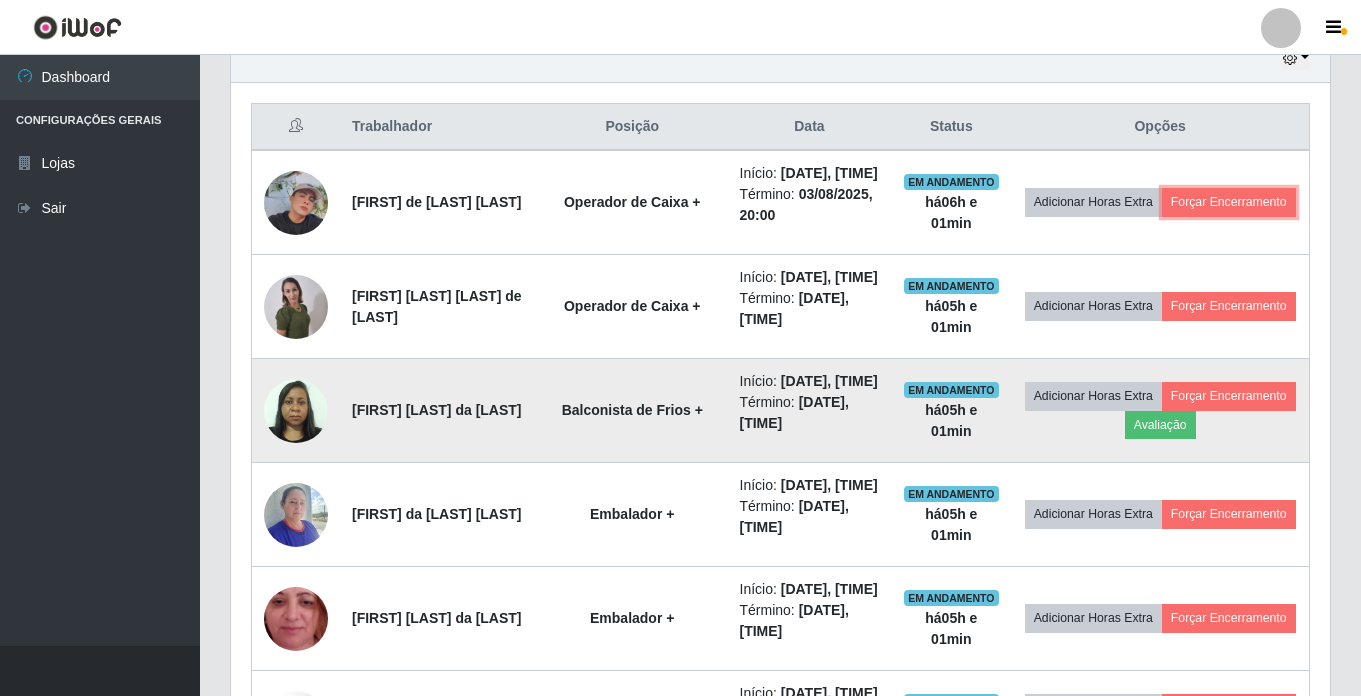 scroll, scrollTop: 999585, scrollLeft: 998901, axis: both 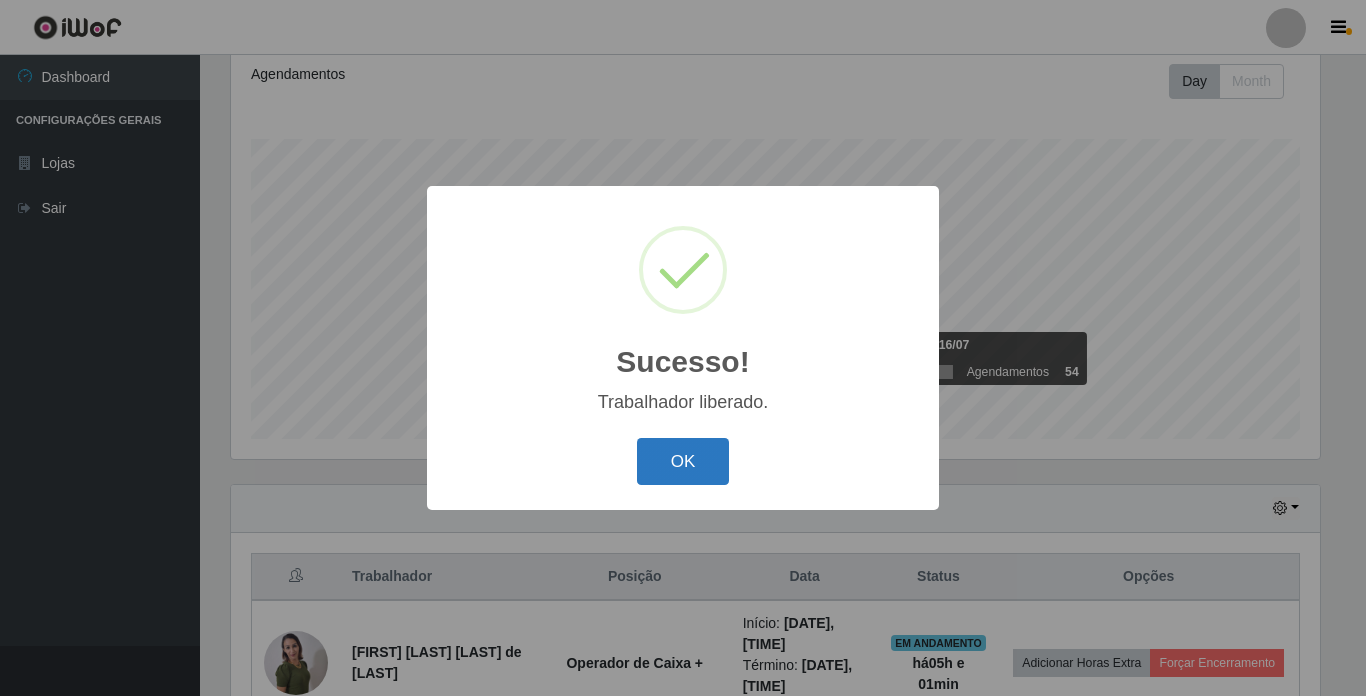 click on "OK" at bounding box center [683, 461] 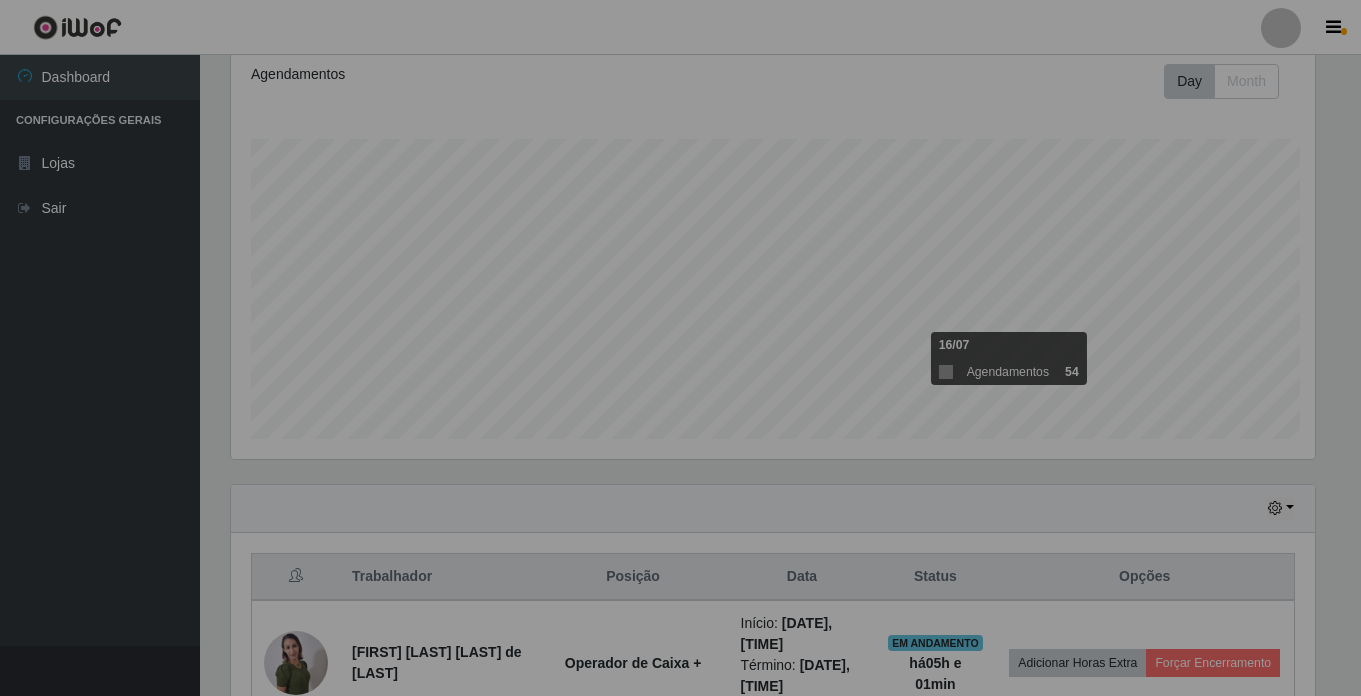 scroll, scrollTop: 999585, scrollLeft: 998901, axis: both 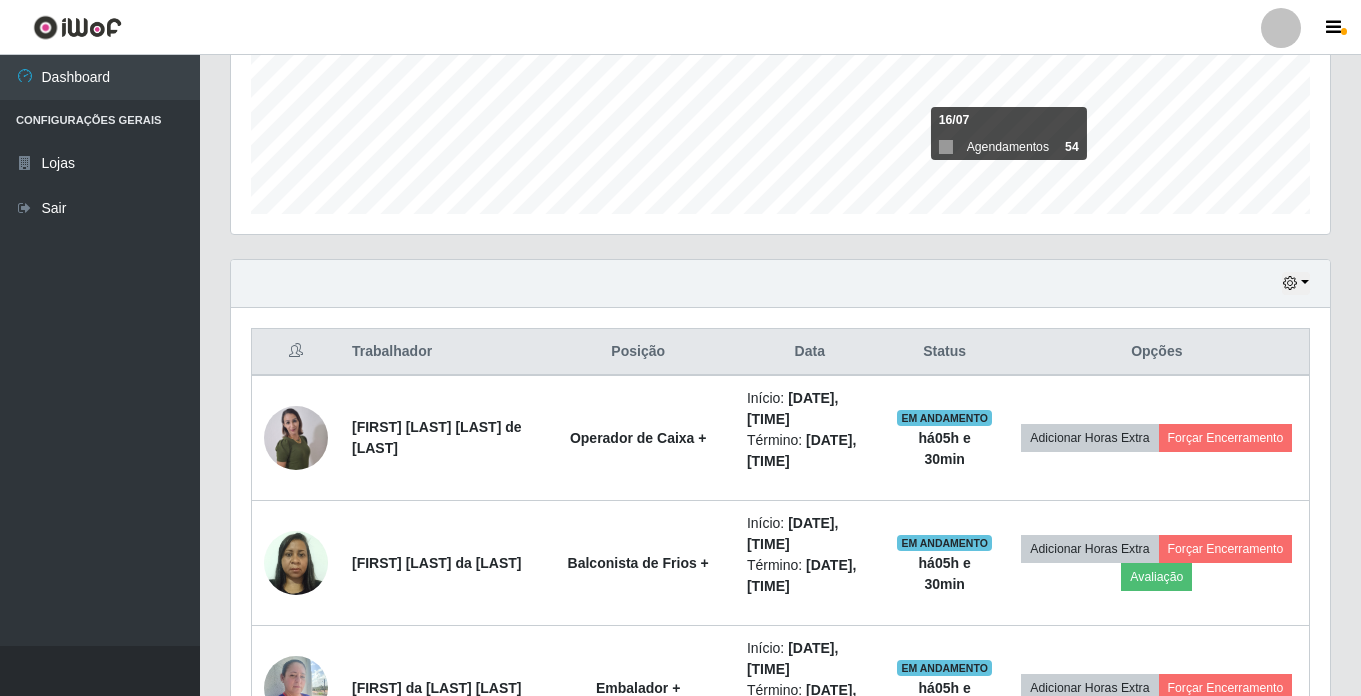 click on "Hoje 1 dia 3 dias 1 Semana Não encerrados" at bounding box center (780, 284) 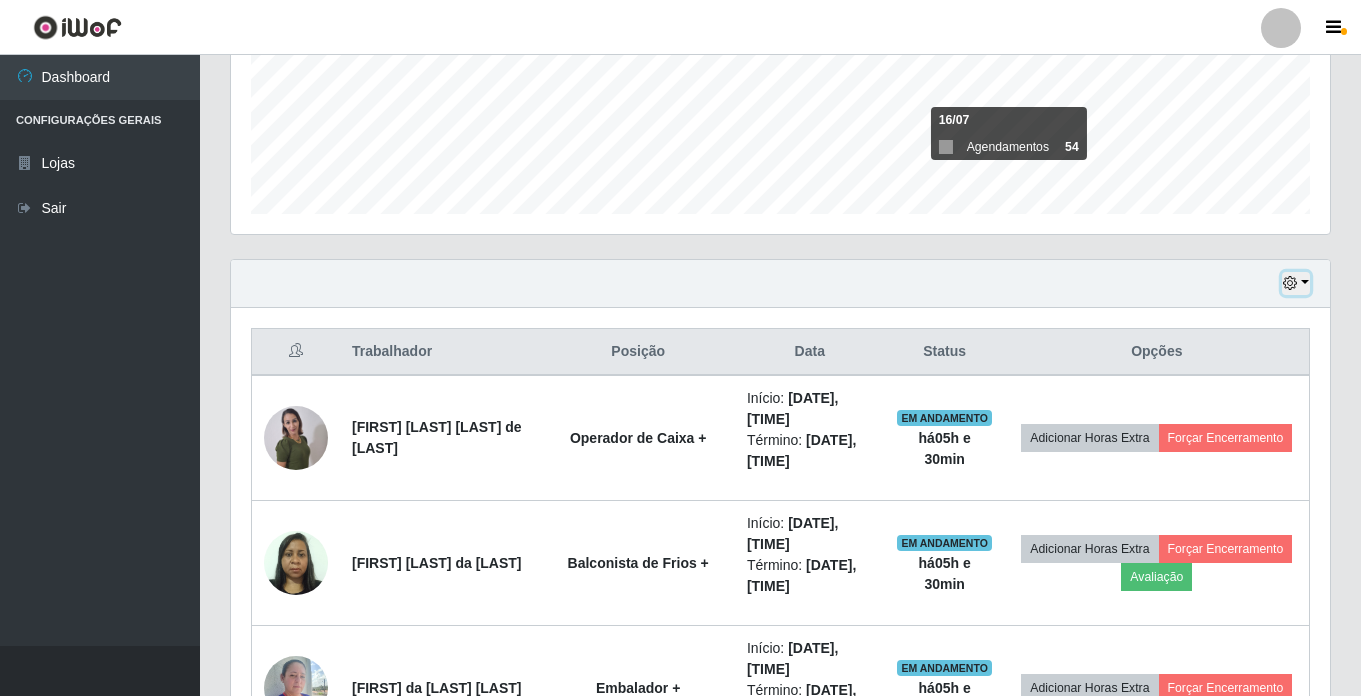 click at bounding box center [1290, 283] 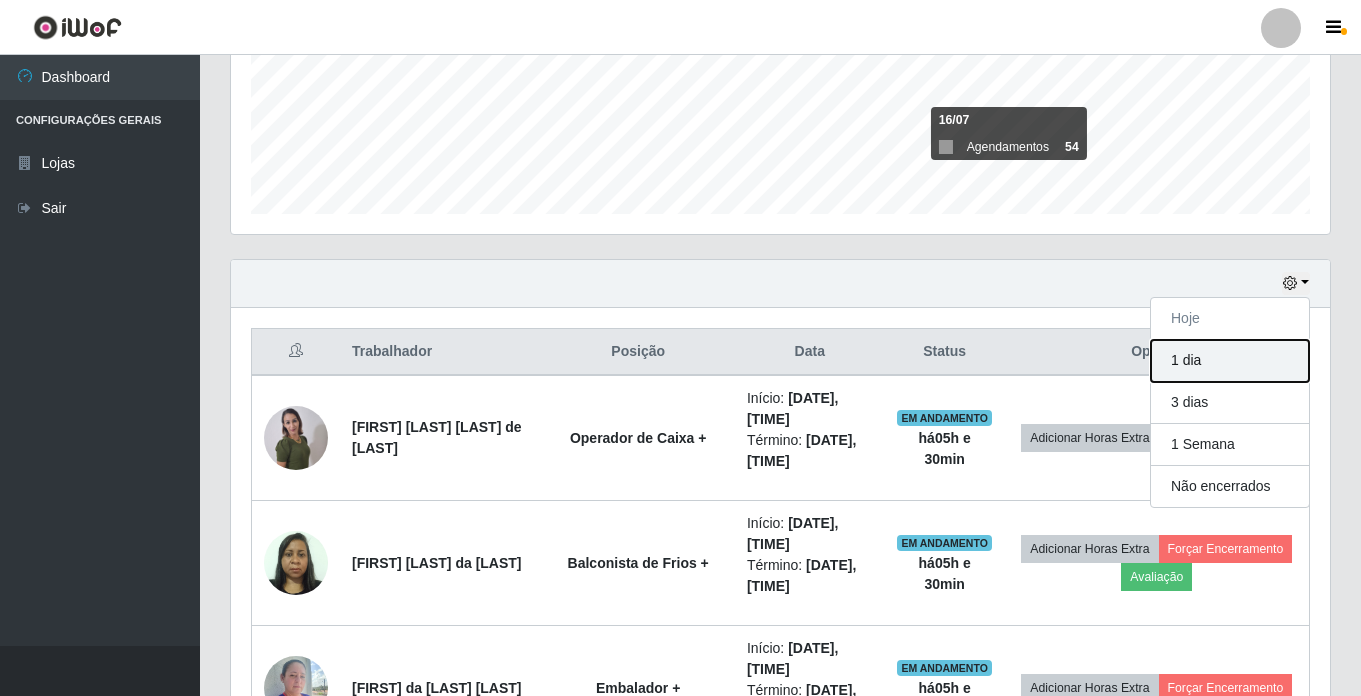click on "1 dia" at bounding box center [1230, 361] 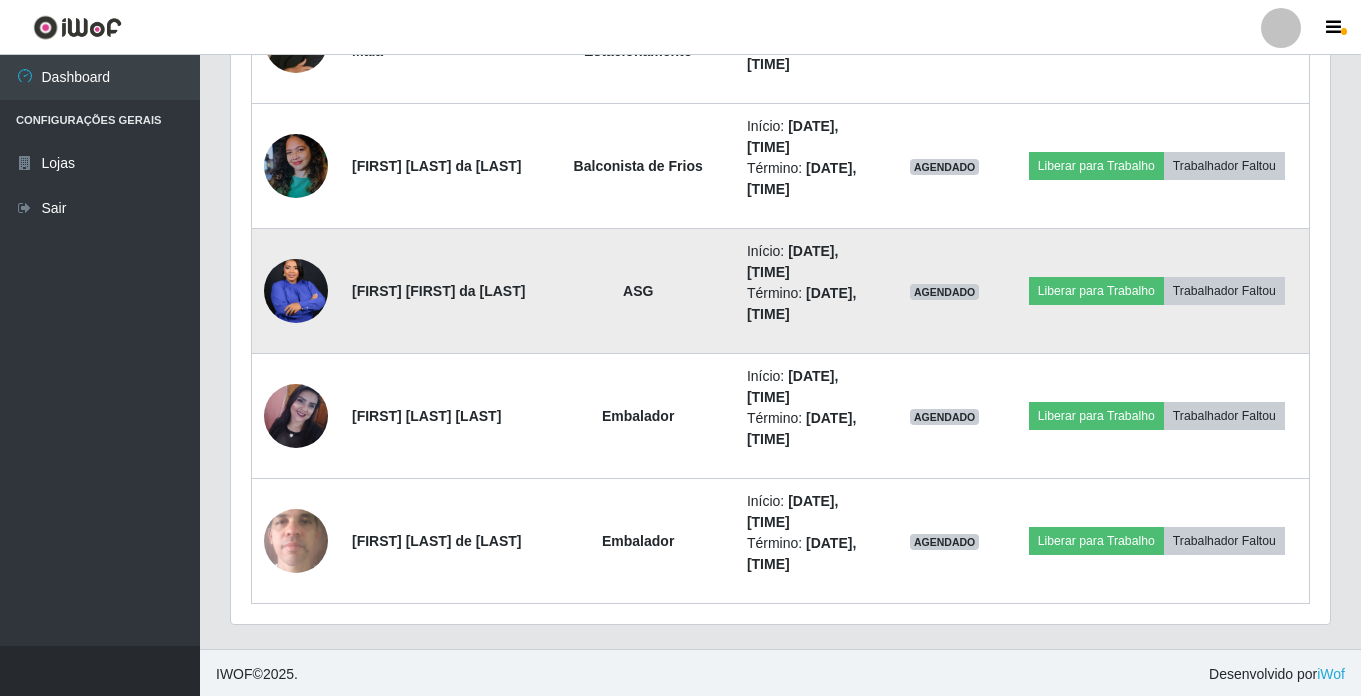 scroll, scrollTop: 2526, scrollLeft: 0, axis: vertical 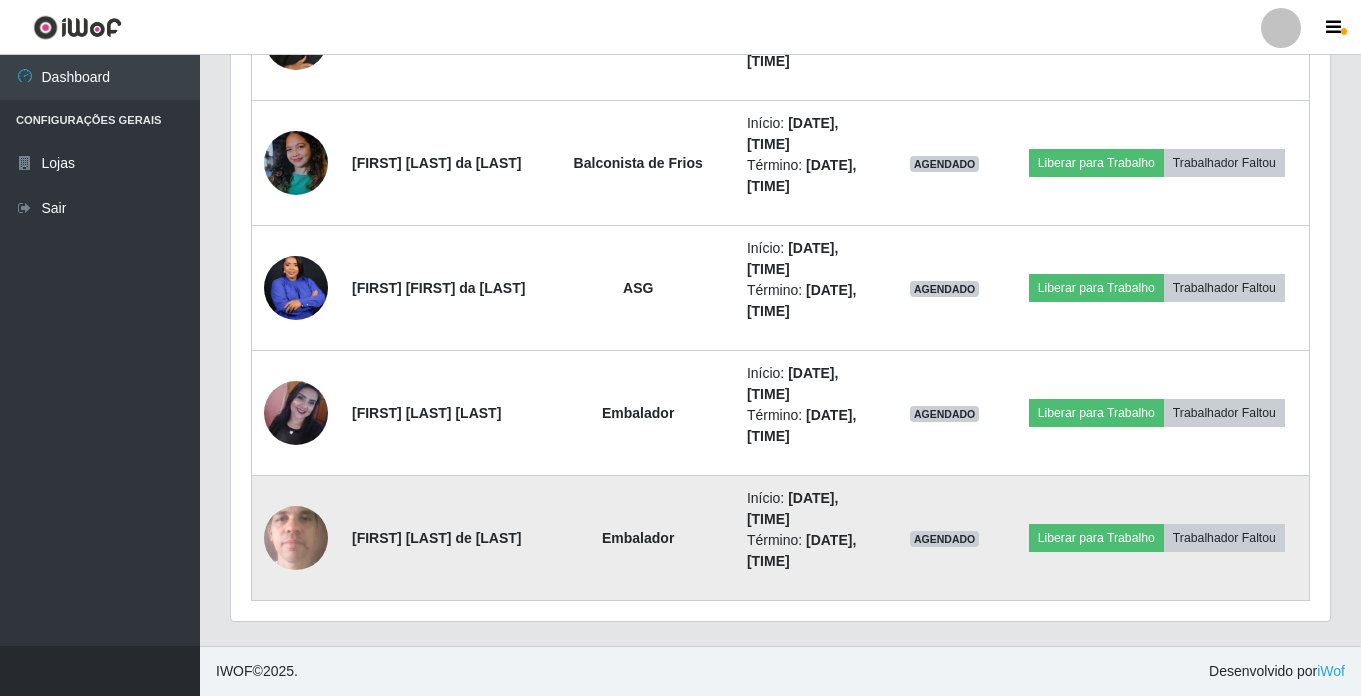 click at bounding box center (296, 538) 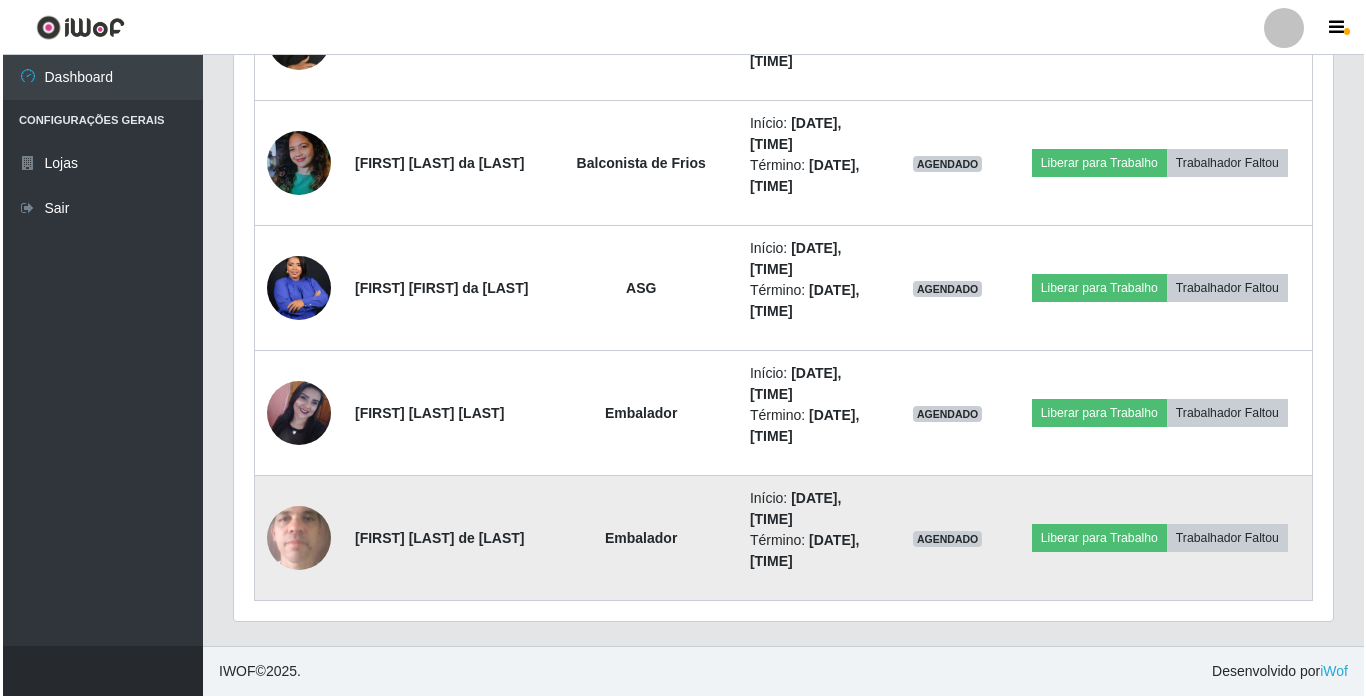 scroll, scrollTop: 415, scrollLeft: 1089, axis: both 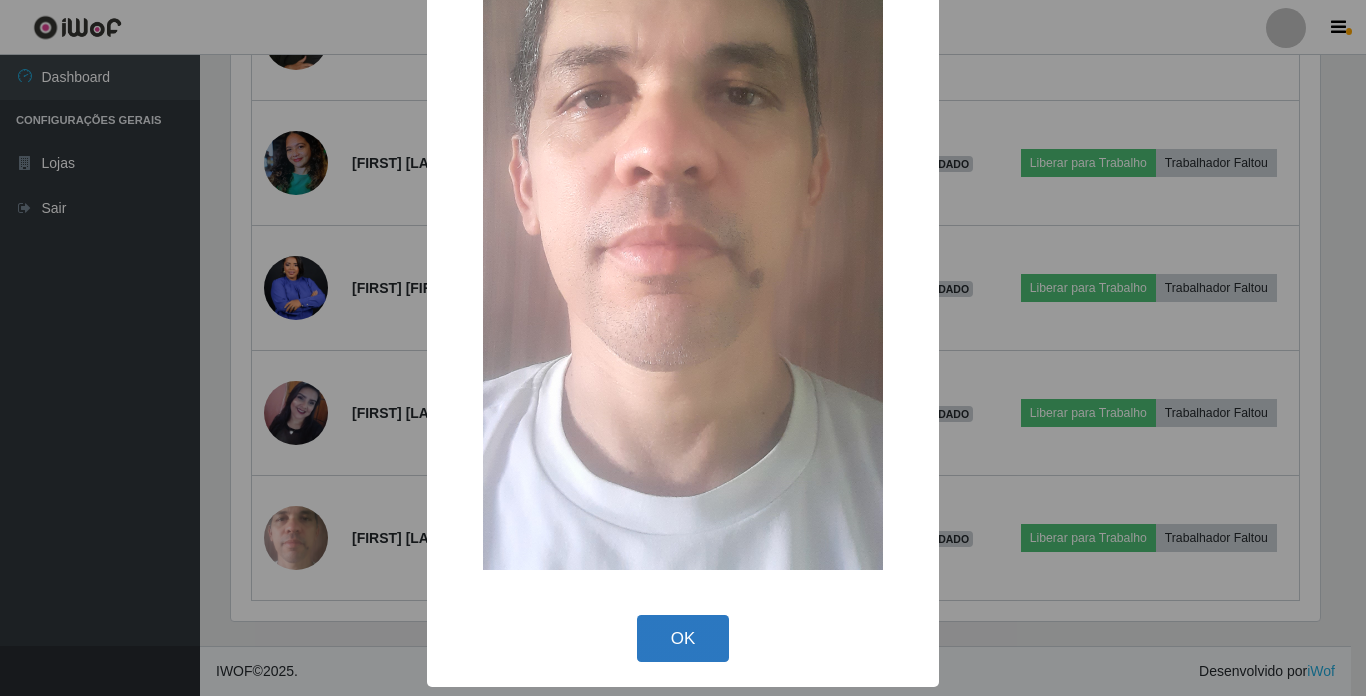 click on "OK" at bounding box center [683, 638] 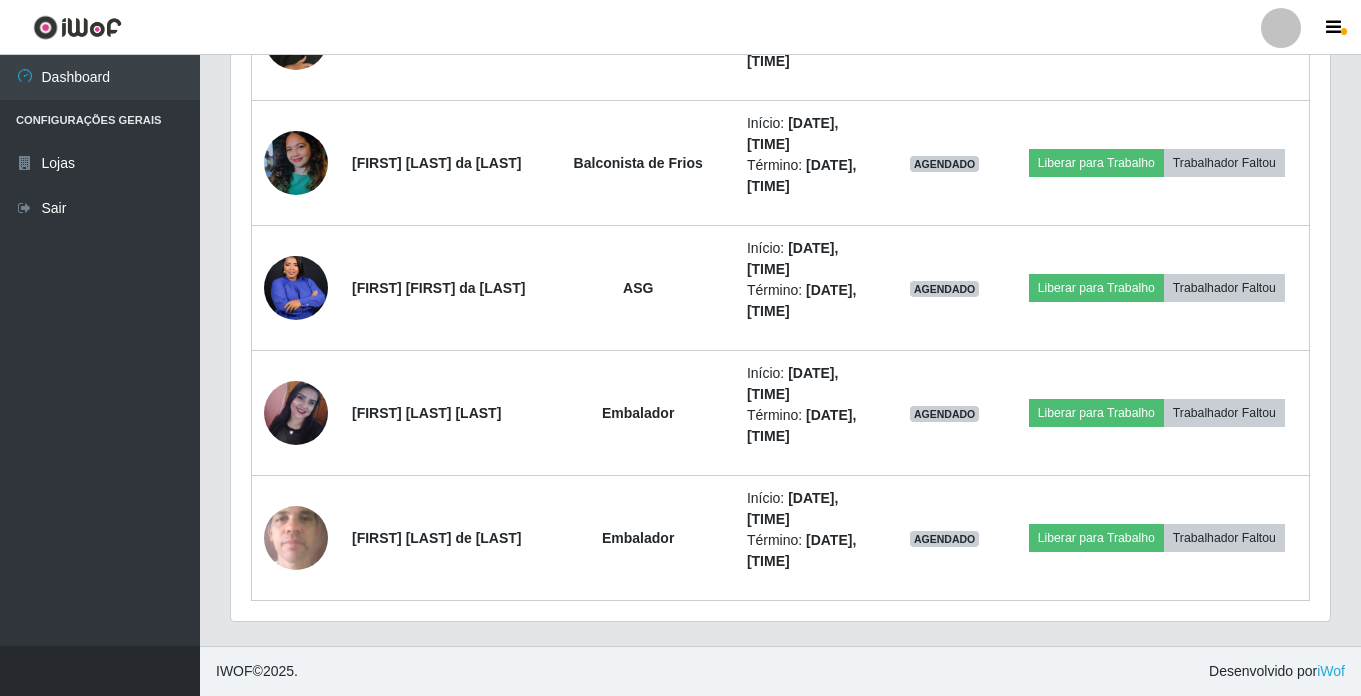 scroll, scrollTop: 999585, scrollLeft: 998901, axis: both 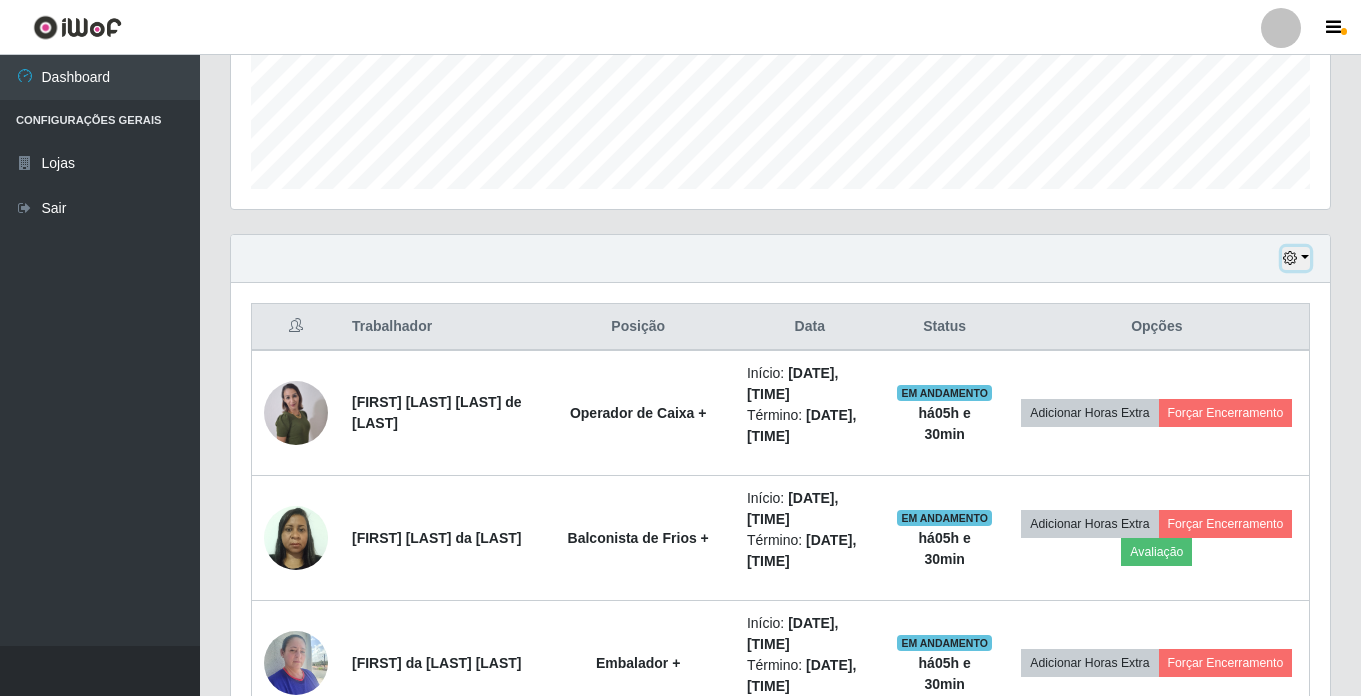 click at bounding box center (1290, 258) 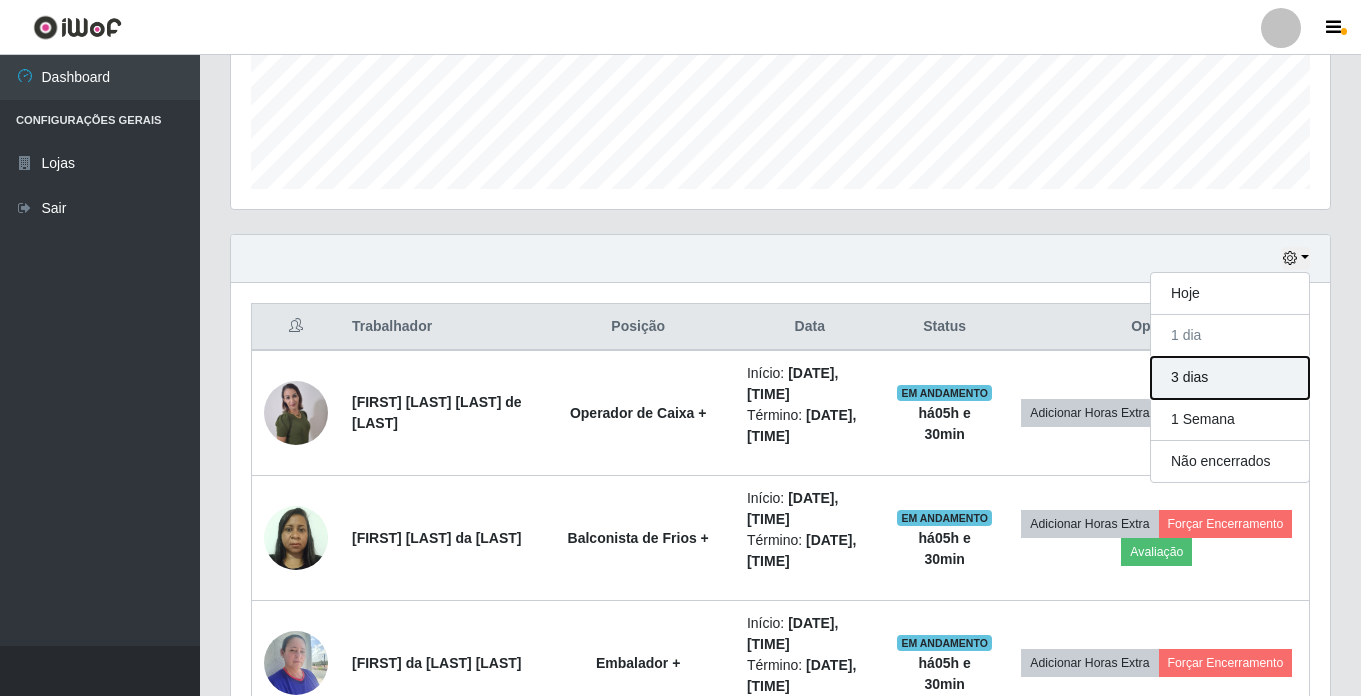 click on "3 dias" at bounding box center [1230, 378] 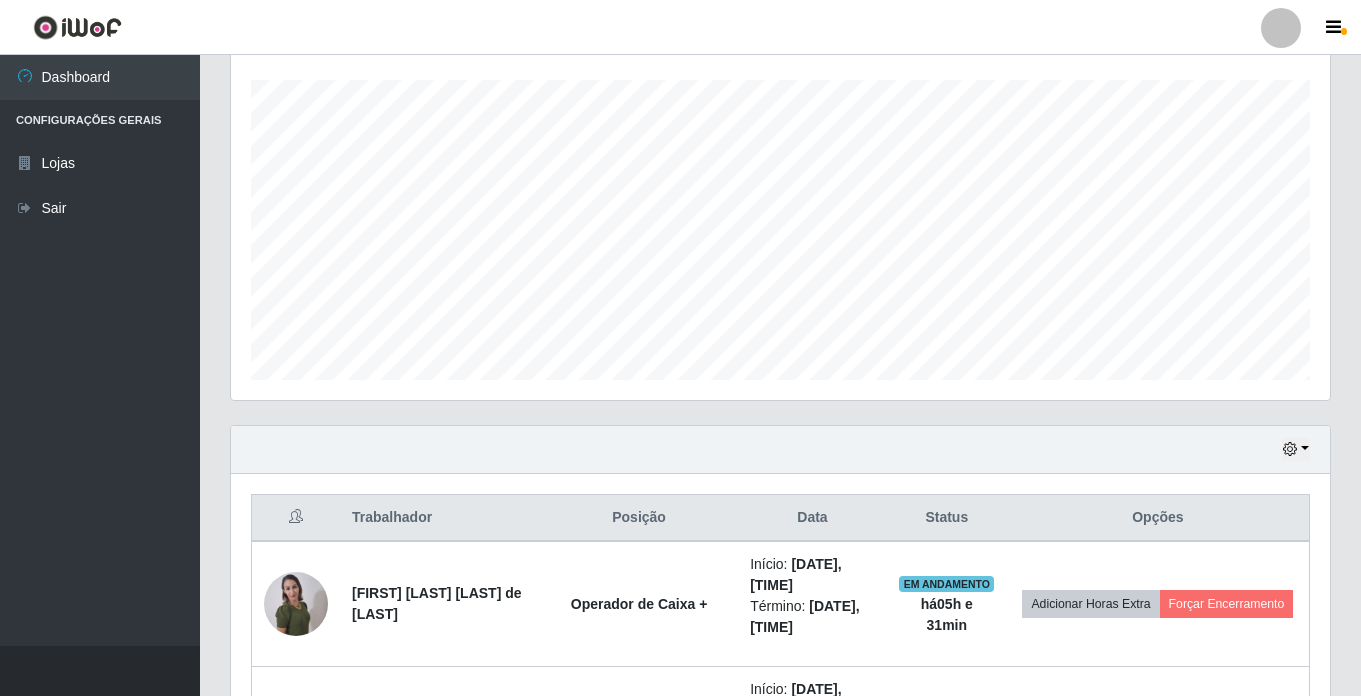 scroll, scrollTop: 400, scrollLeft: 0, axis: vertical 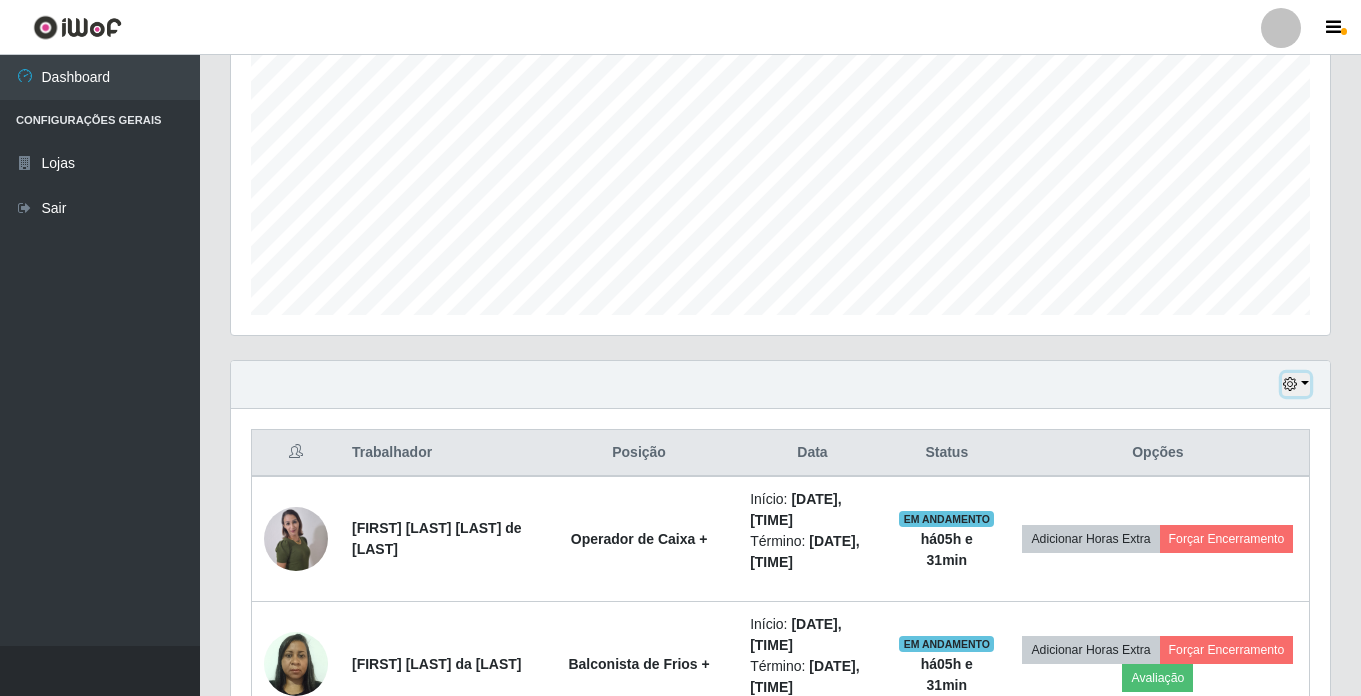 click at bounding box center (1296, 384) 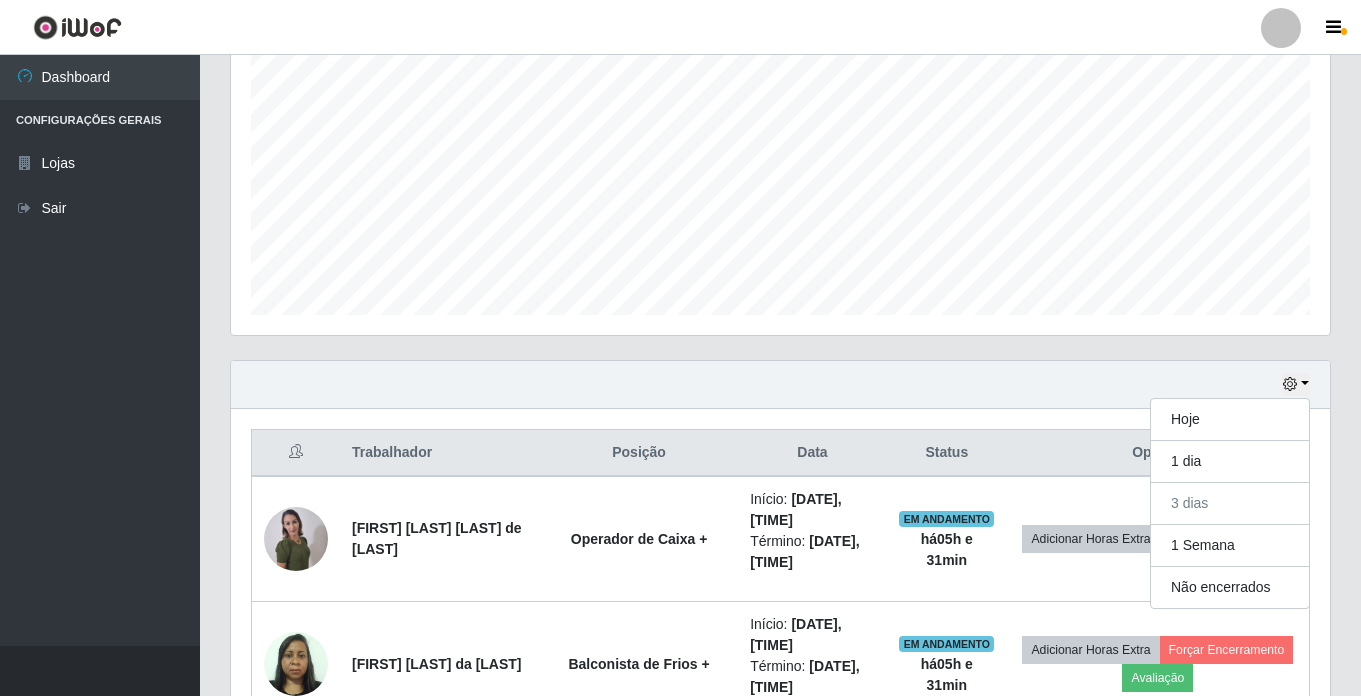 click on "Hoje 1 dia 3 dias 1 Semana Não encerrados" at bounding box center [780, 385] 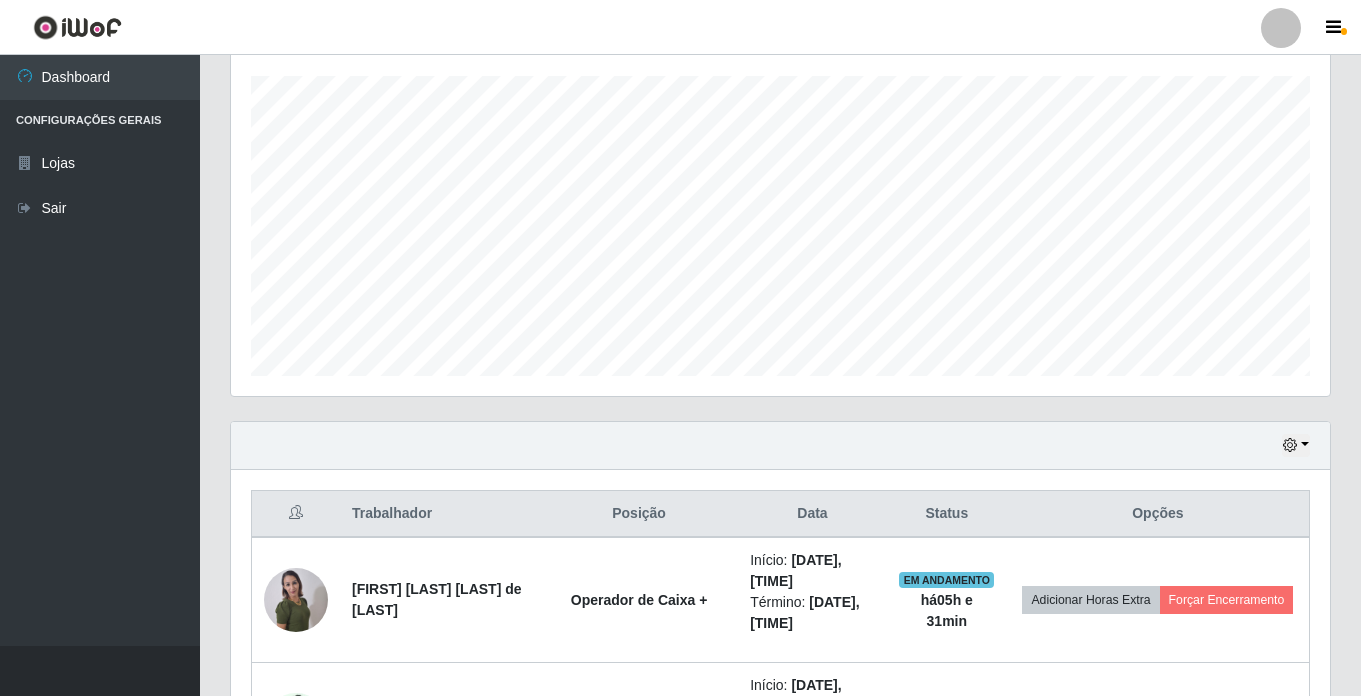 scroll, scrollTop: 400, scrollLeft: 0, axis: vertical 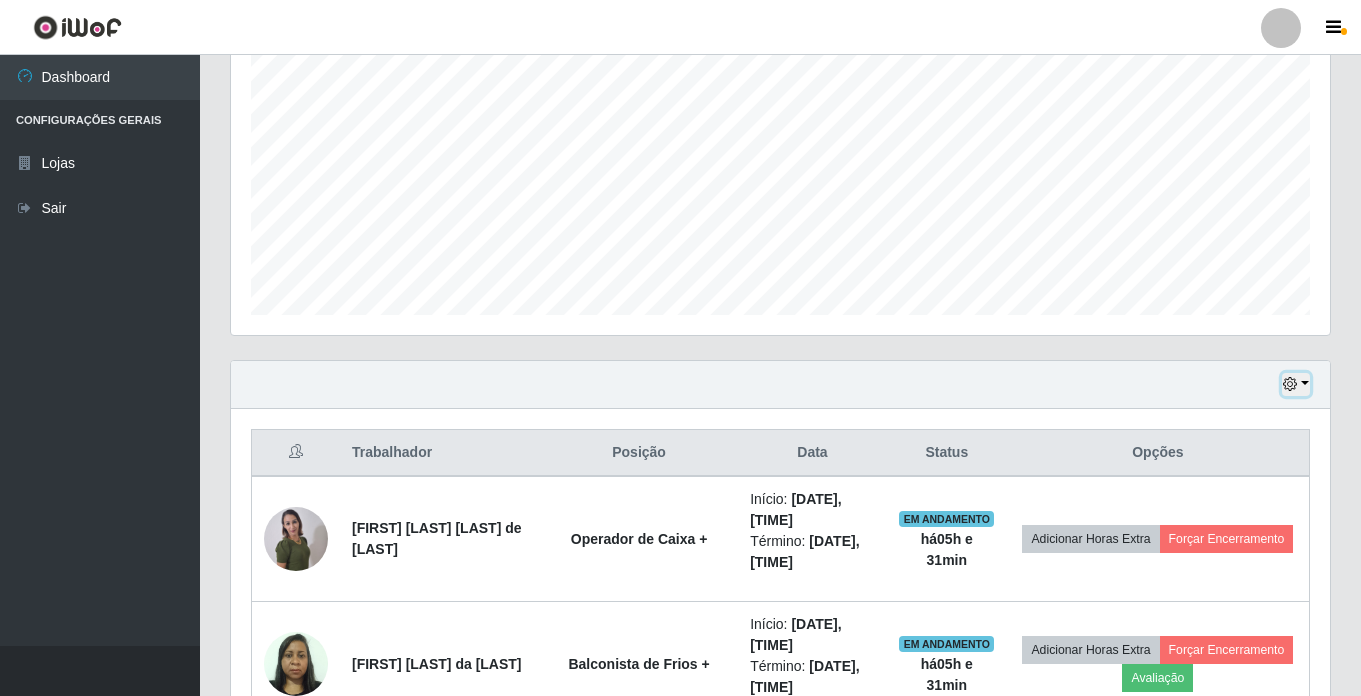 click at bounding box center (1296, 384) 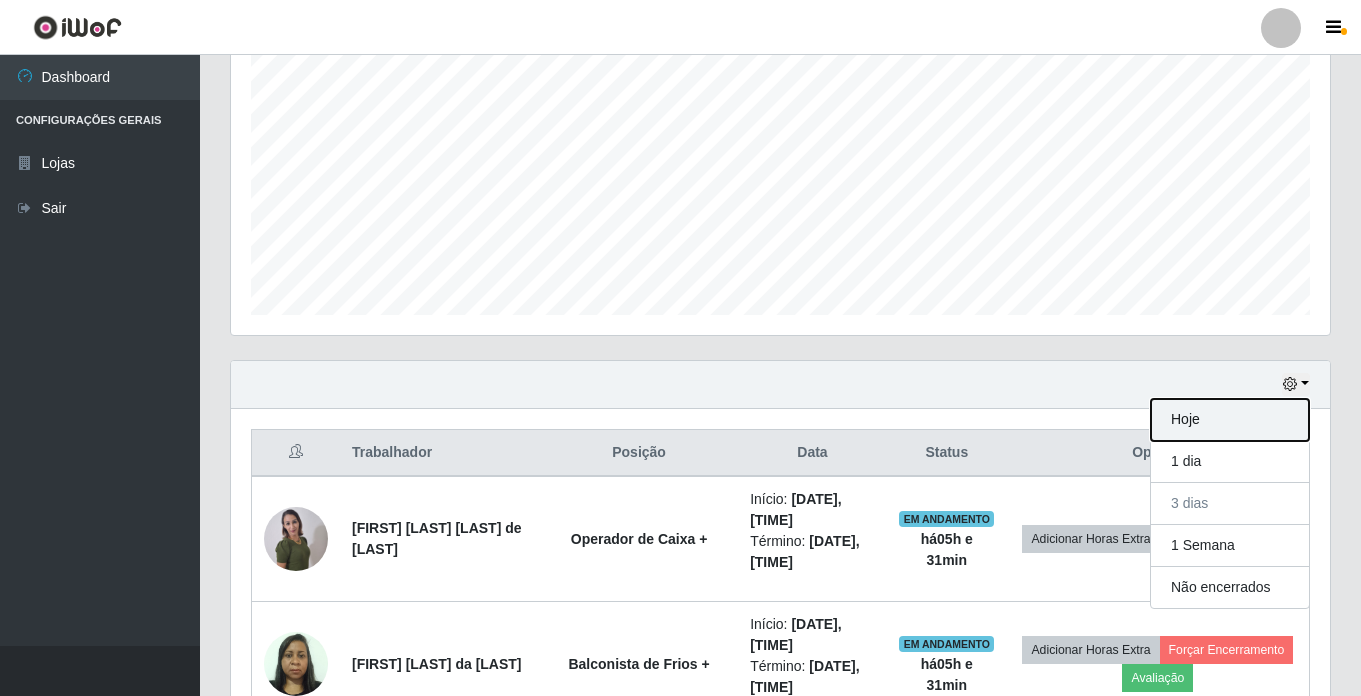 click on "Hoje" at bounding box center (1230, 420) 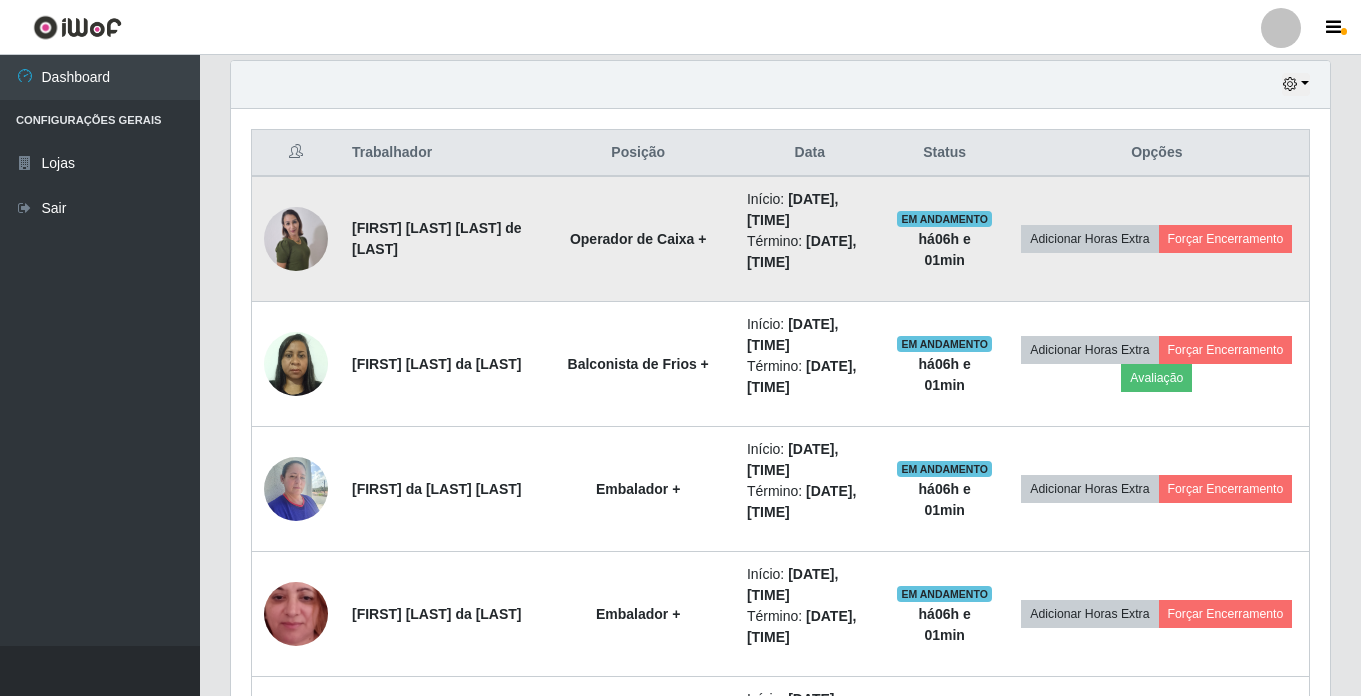 scroll, scrollTop: 600, scrollLeft: 0, axis: vertical 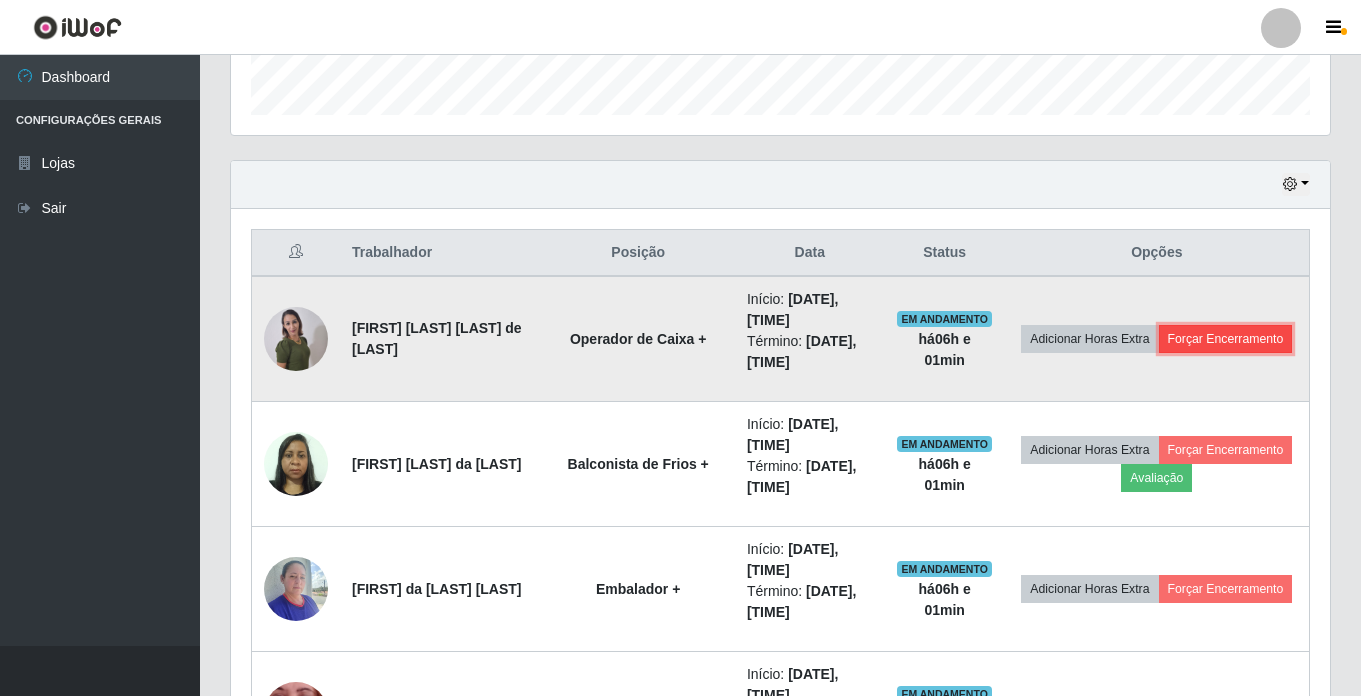 click on "Forçar Encerramento" at bounding box center [1226, 339] 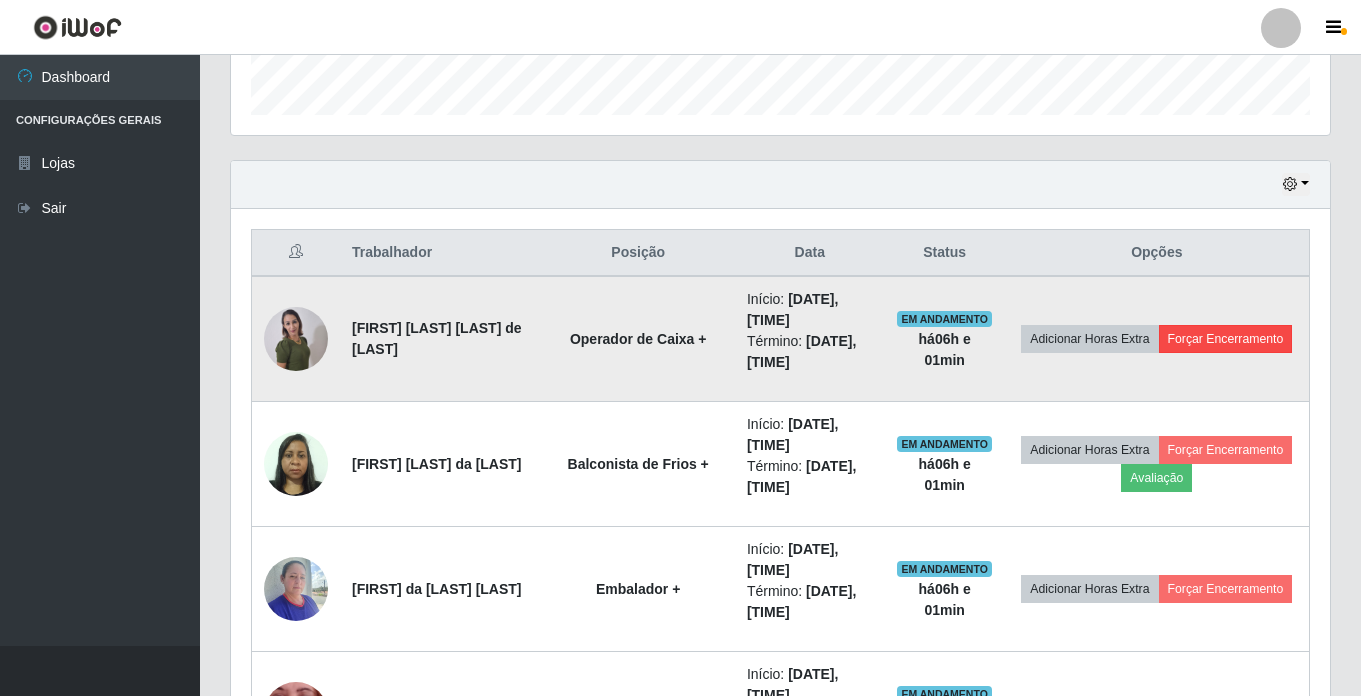 scroll, scrollTop: 999585, scrollLeft: 998911, axis: both 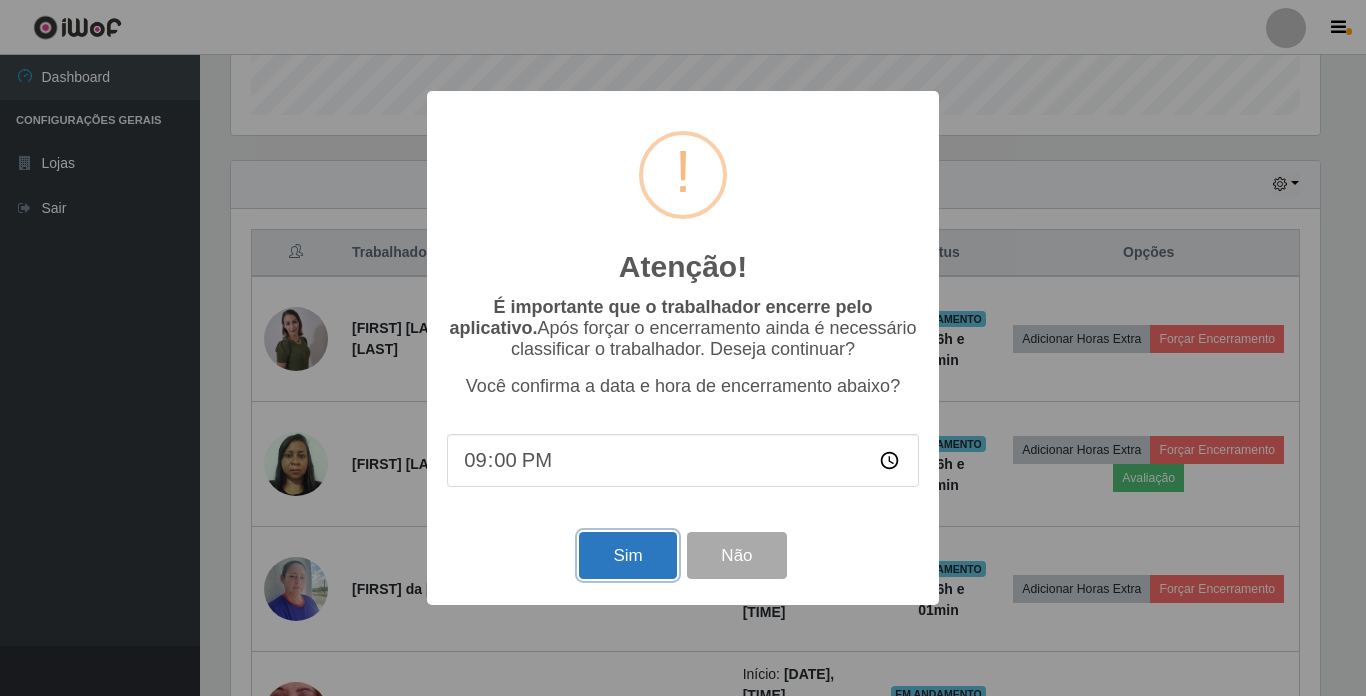 click on "Sim" at bounding box center (627, 555) 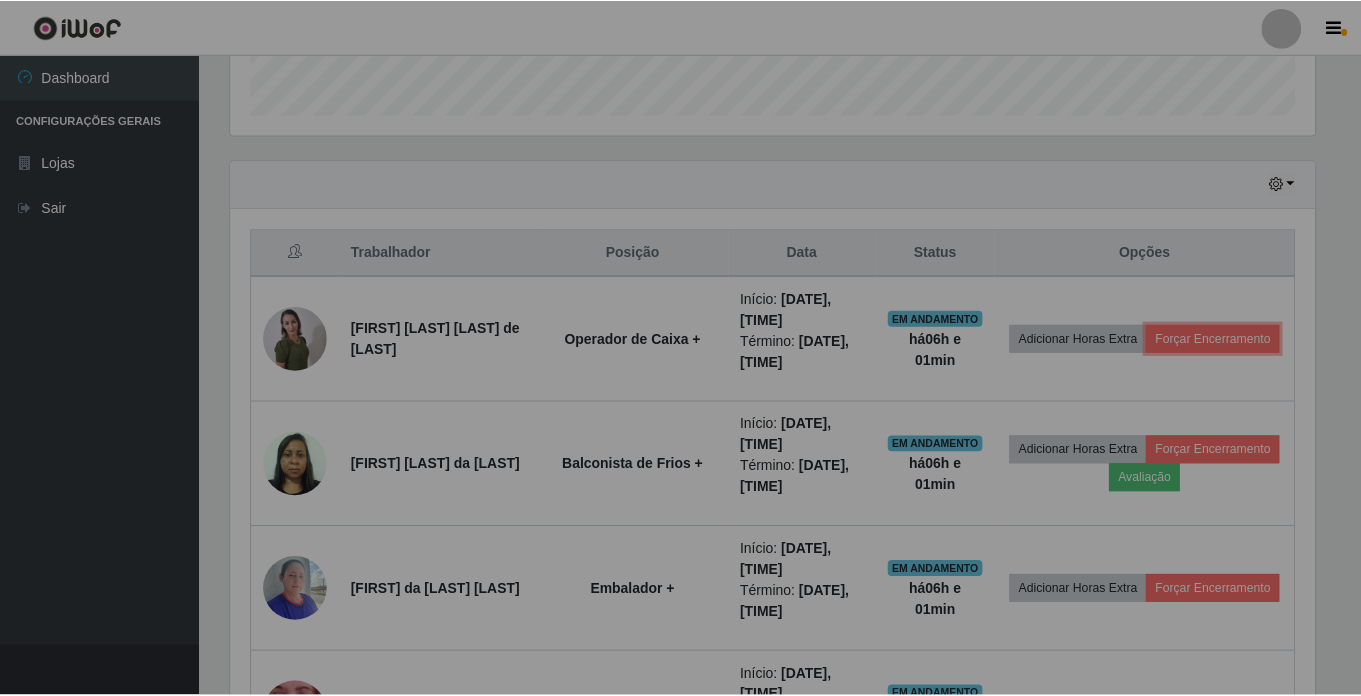 scroll, scrollTop: 999585, scrollLeft: 998901, axis: both 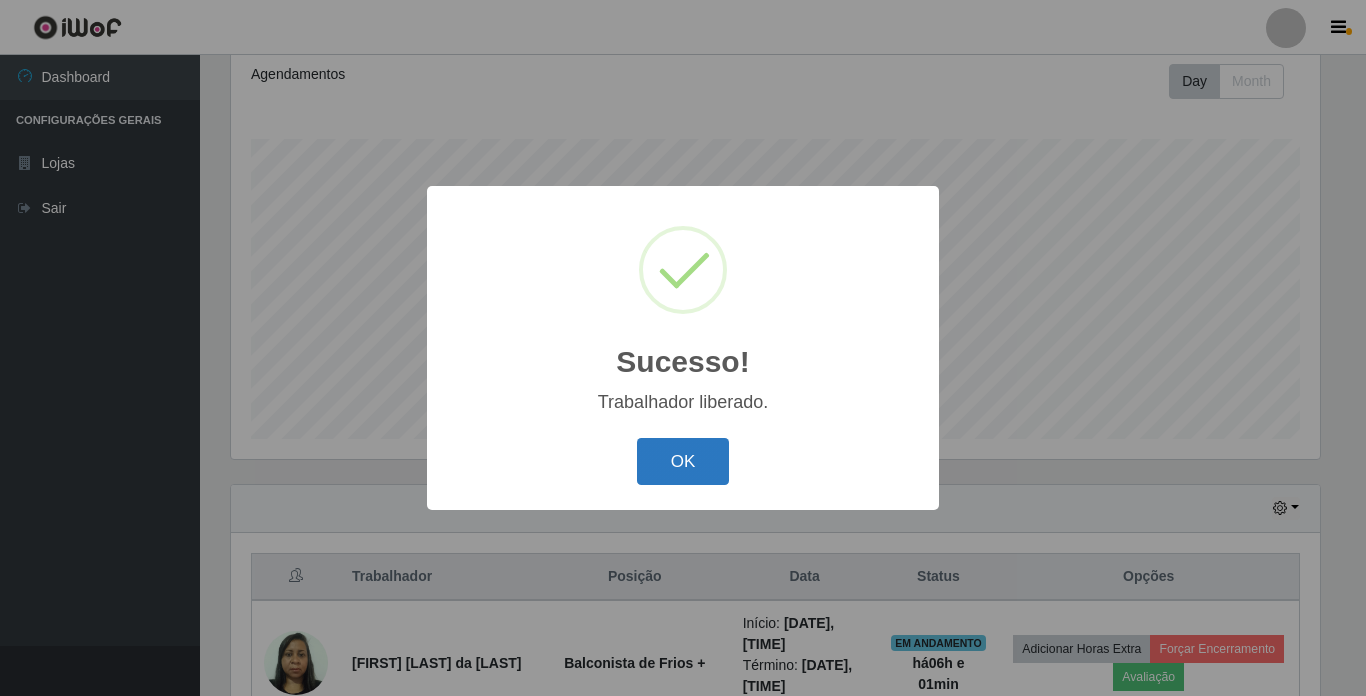 click on "OK" at bounding box center (683, 461) 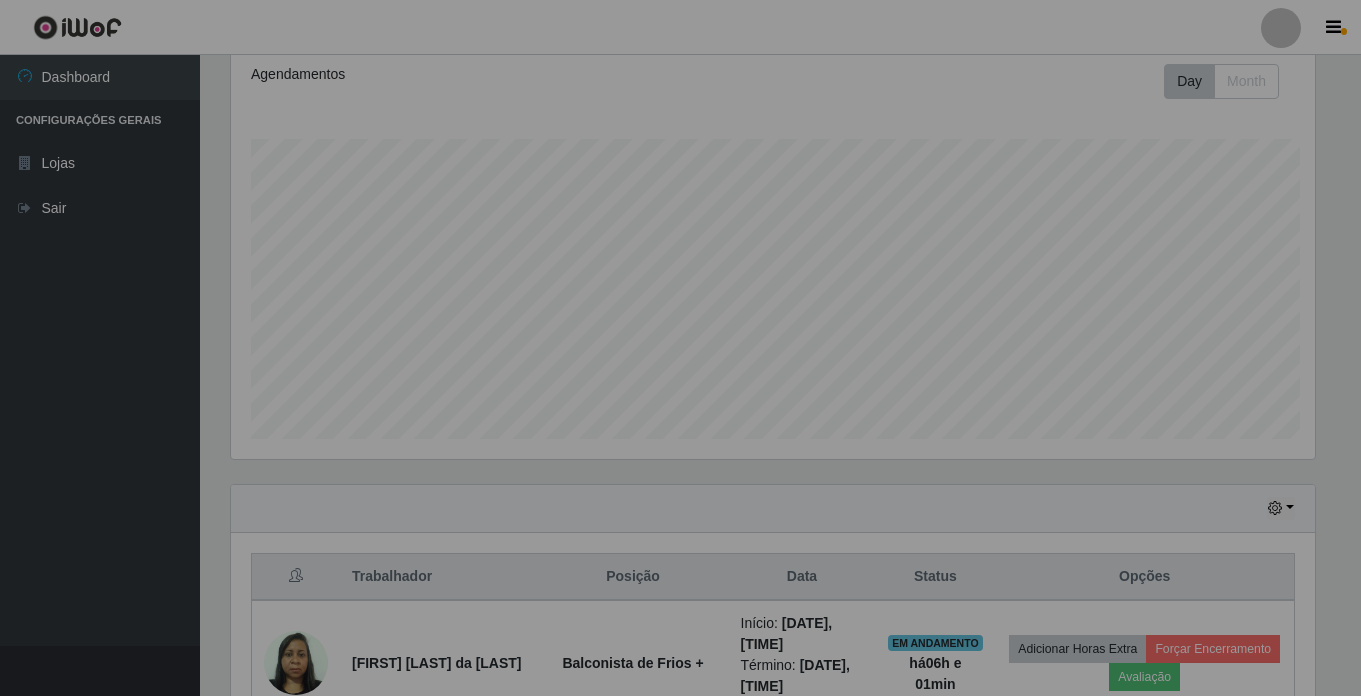 scroll, scrollTop: 999585, scrollLeft: 998901, axis: both 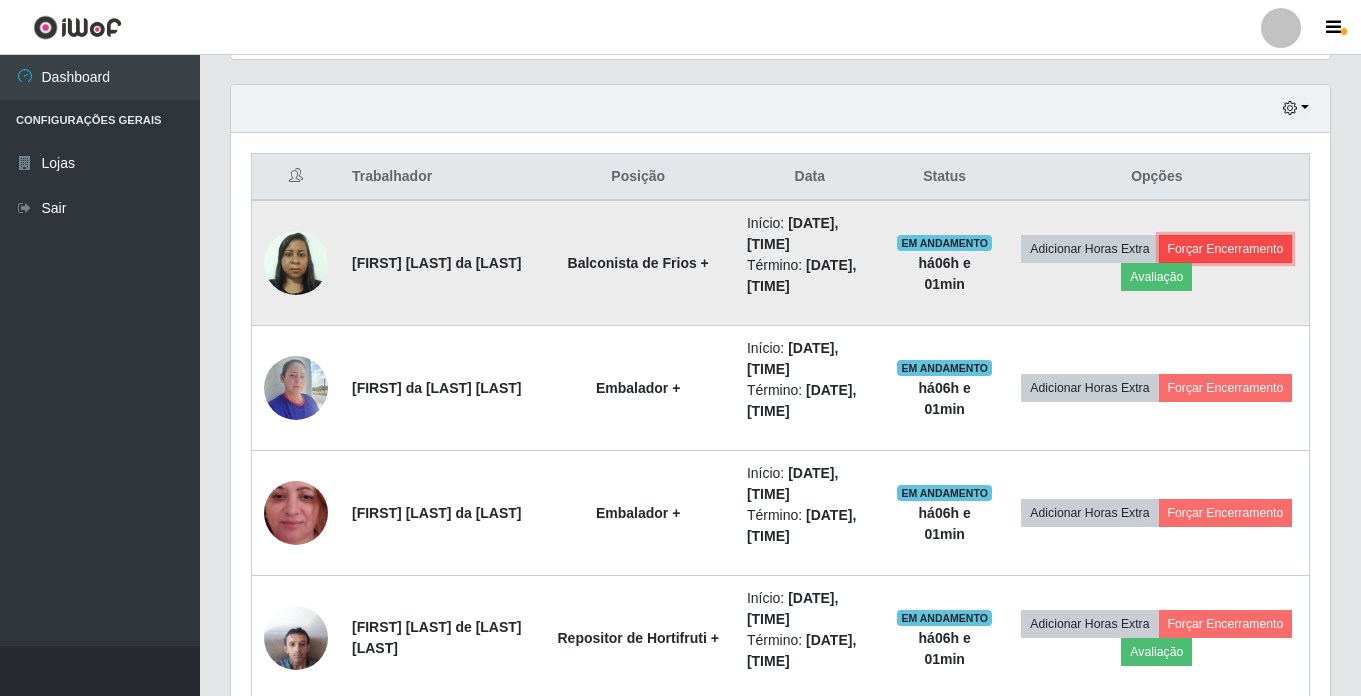 click on "Forçar Encerramento" at bounding box center (1226, 249) 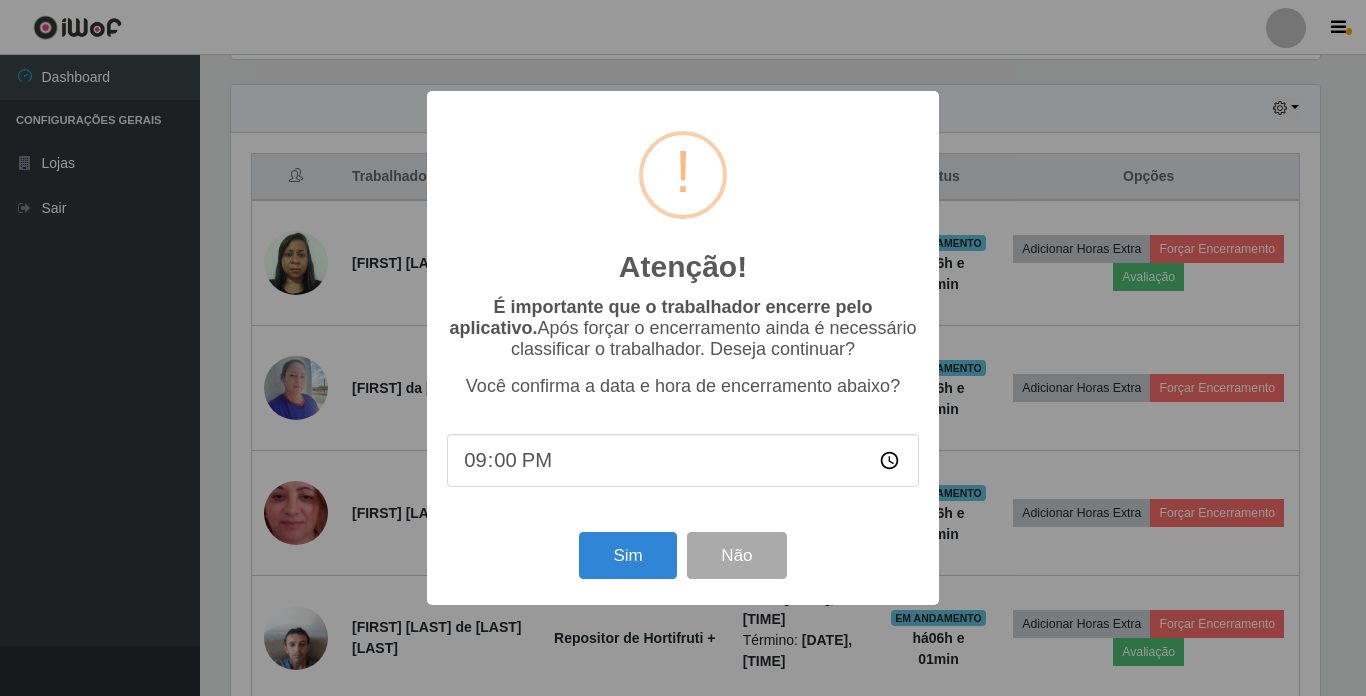 scroll, scrollTop: 999585, scrollLeft: 998911, axis: both 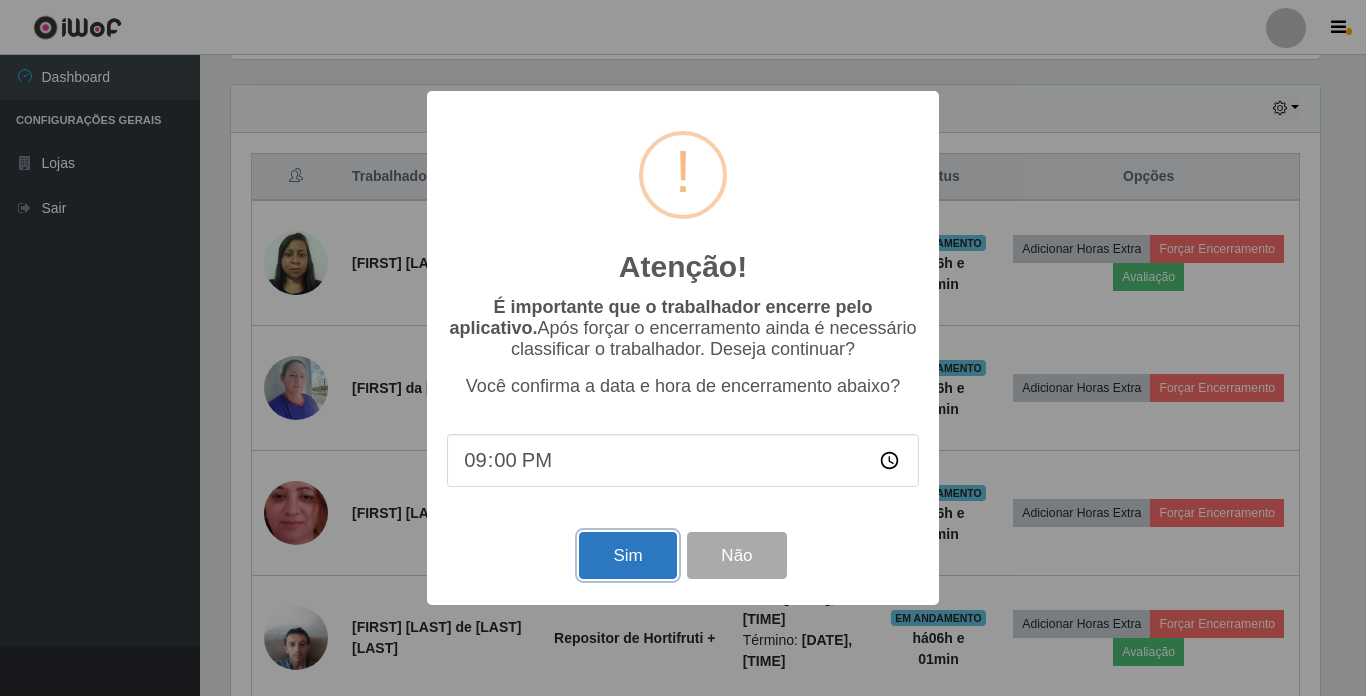 click on "Sim" at bounding box center (627, 555) 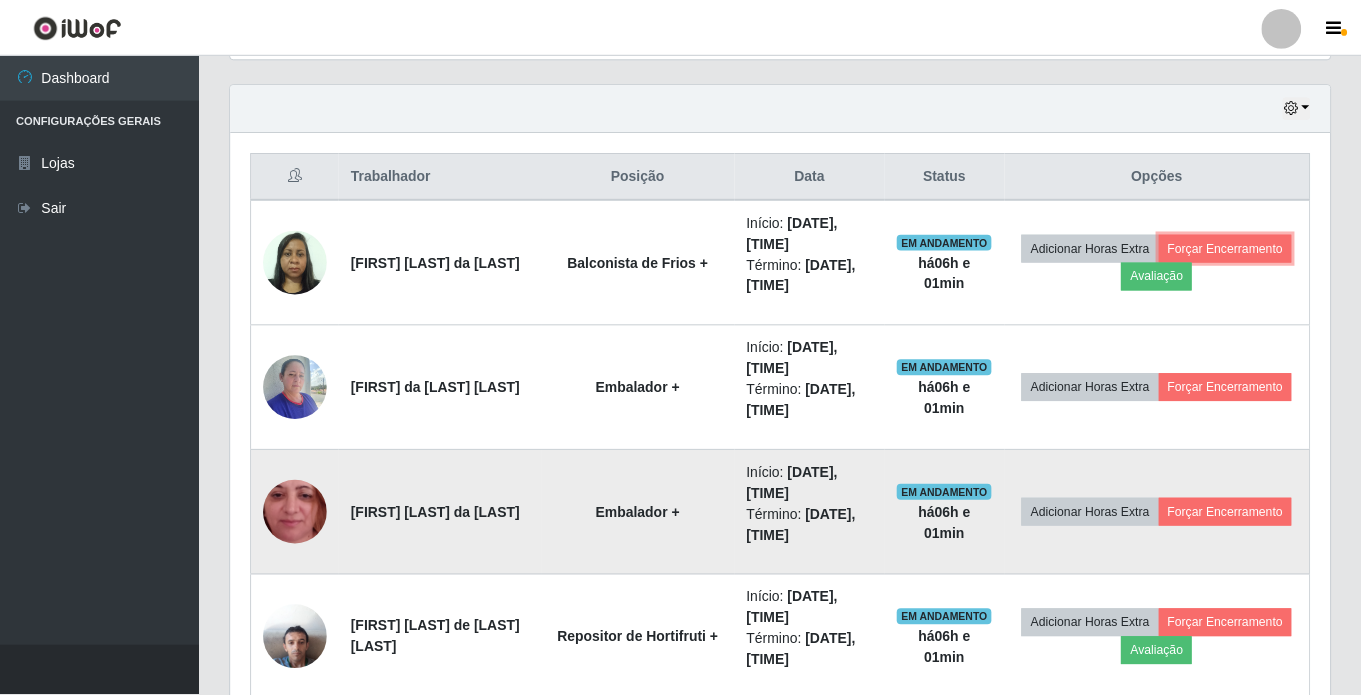 scroll, scrollTop: 999585, scrollLeft: 998901, axis: both 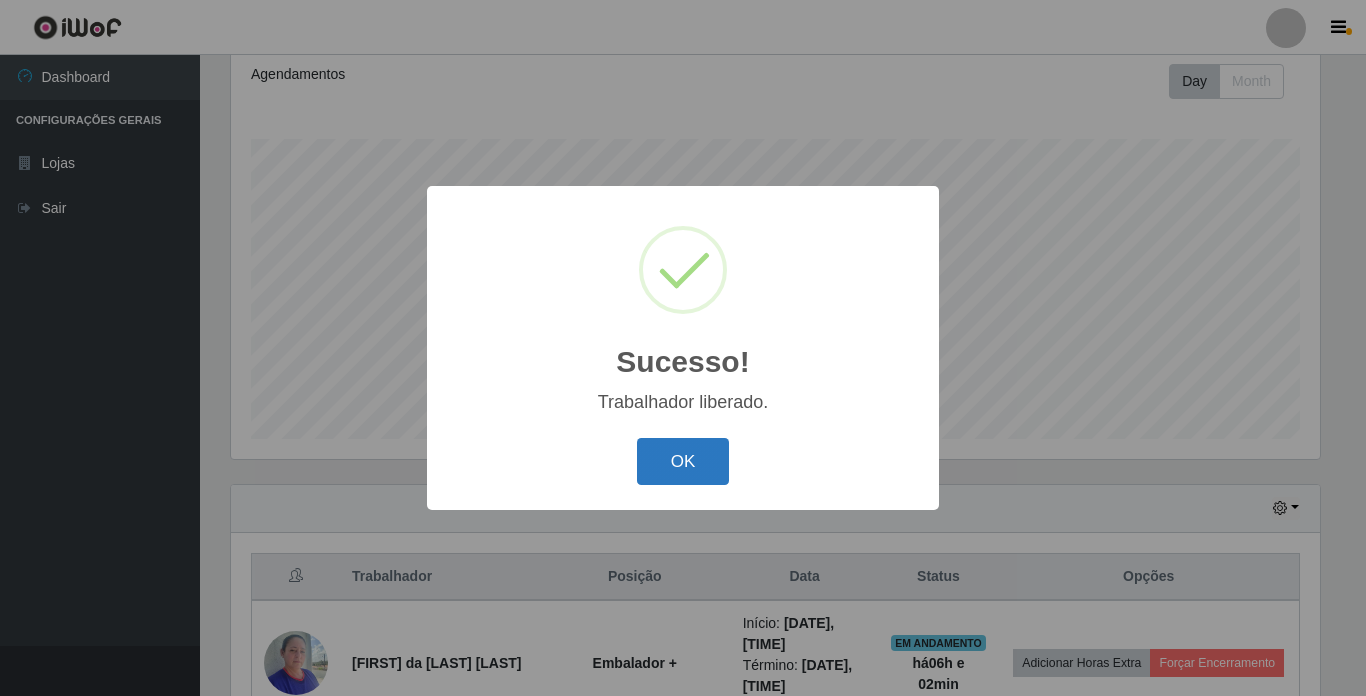 click on "OK" at bounding box center (683, 461) 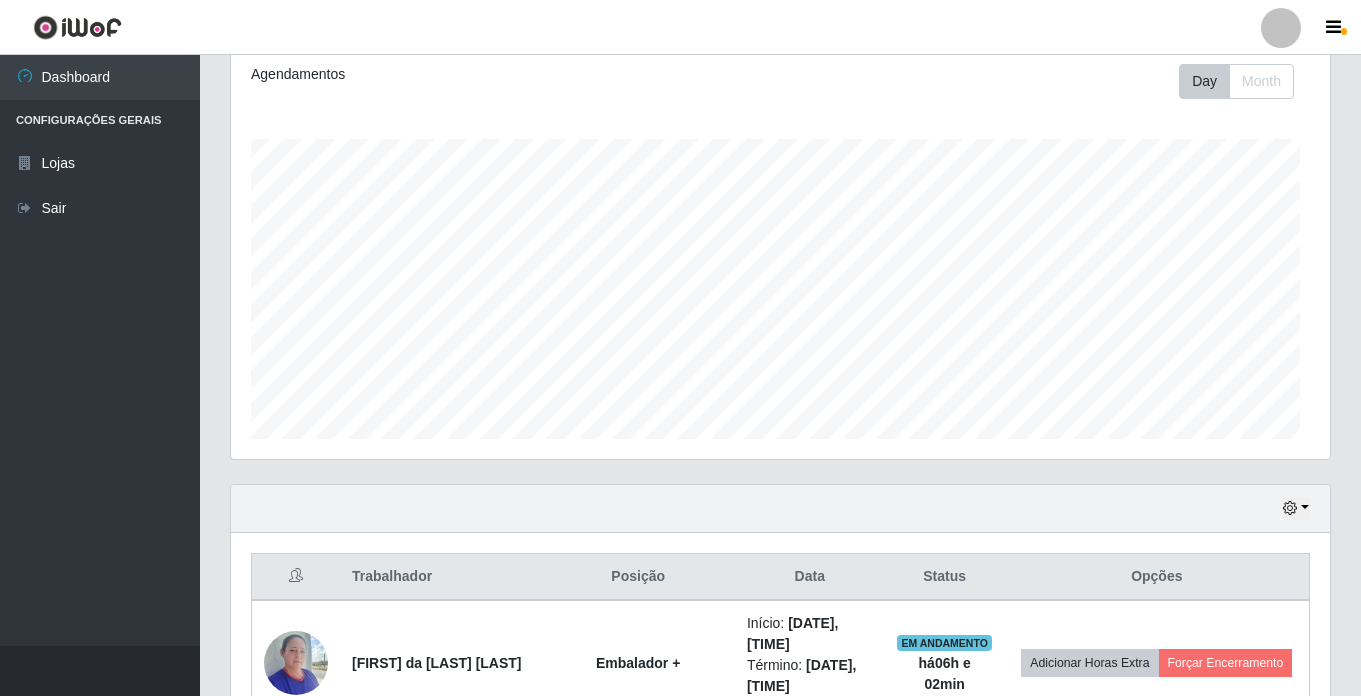 scroll, scrollTop: 999585, scrollLeft: 998901, axis: both 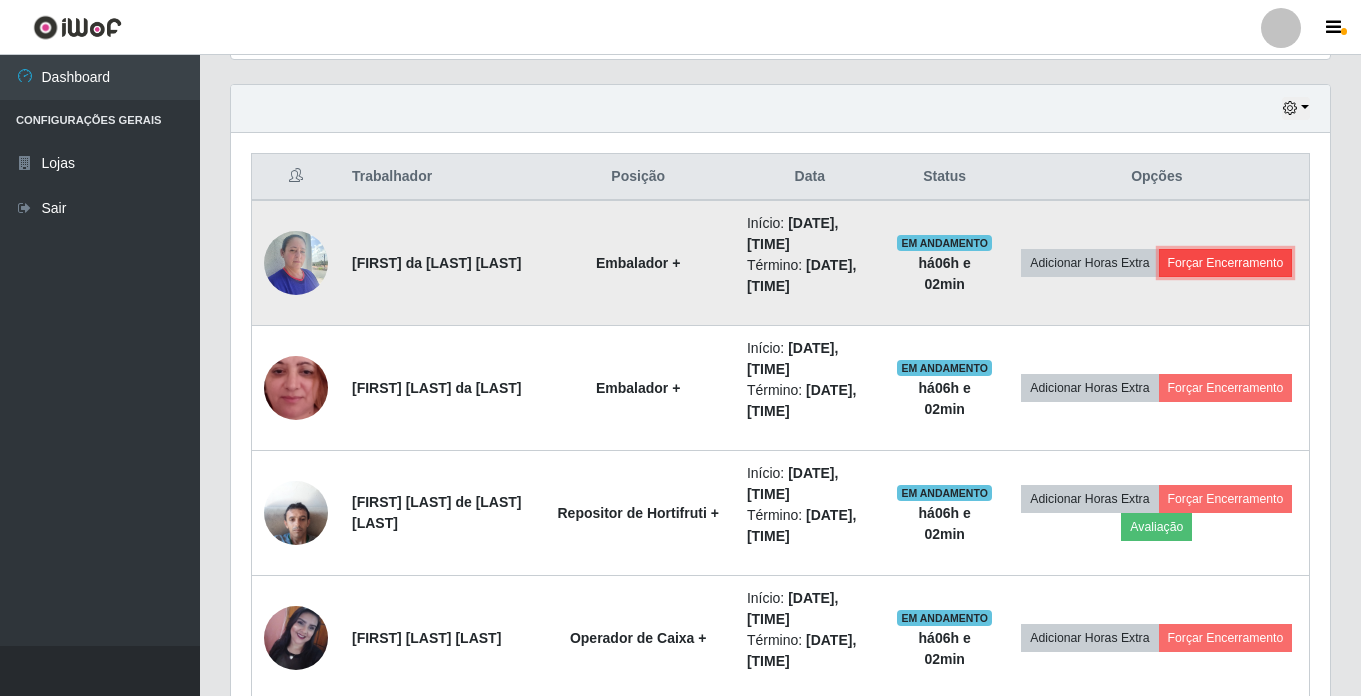 click on "Forçar Encerramento" at bounding box center (1226, 263) 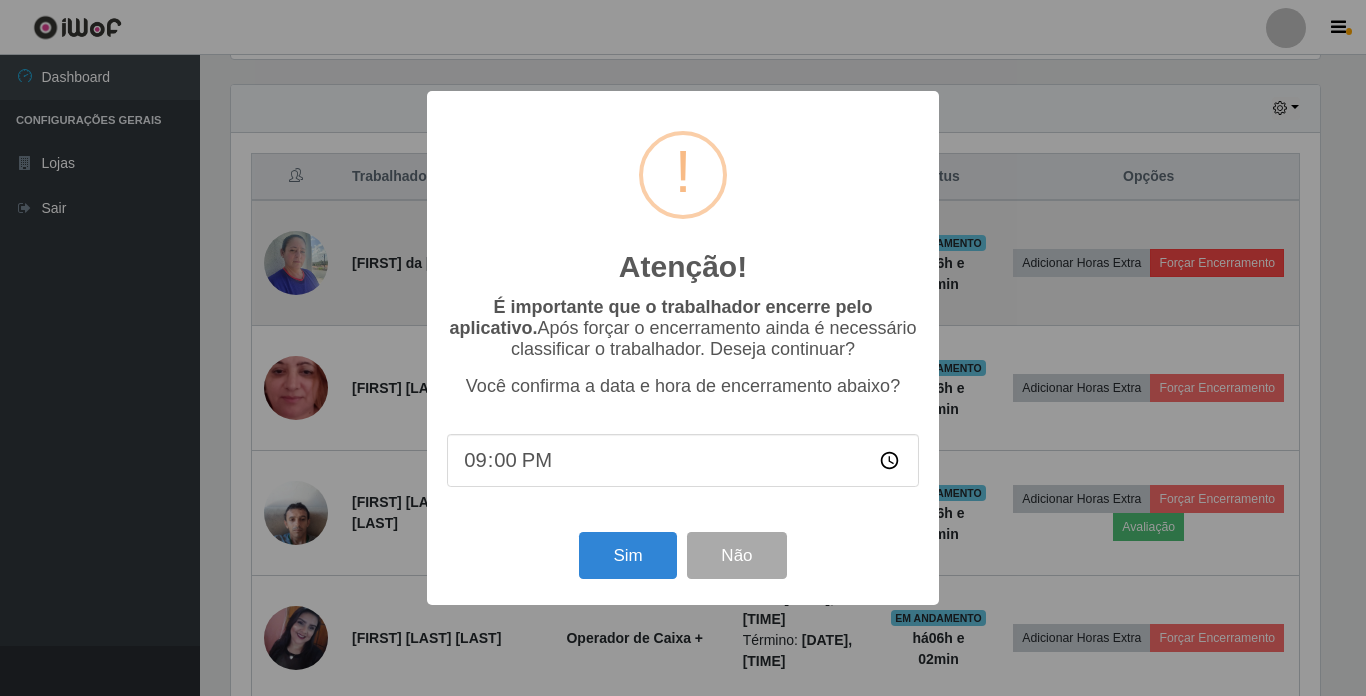 scroll, scrollTop: 999585, scrollLeft: 998911, axis: both 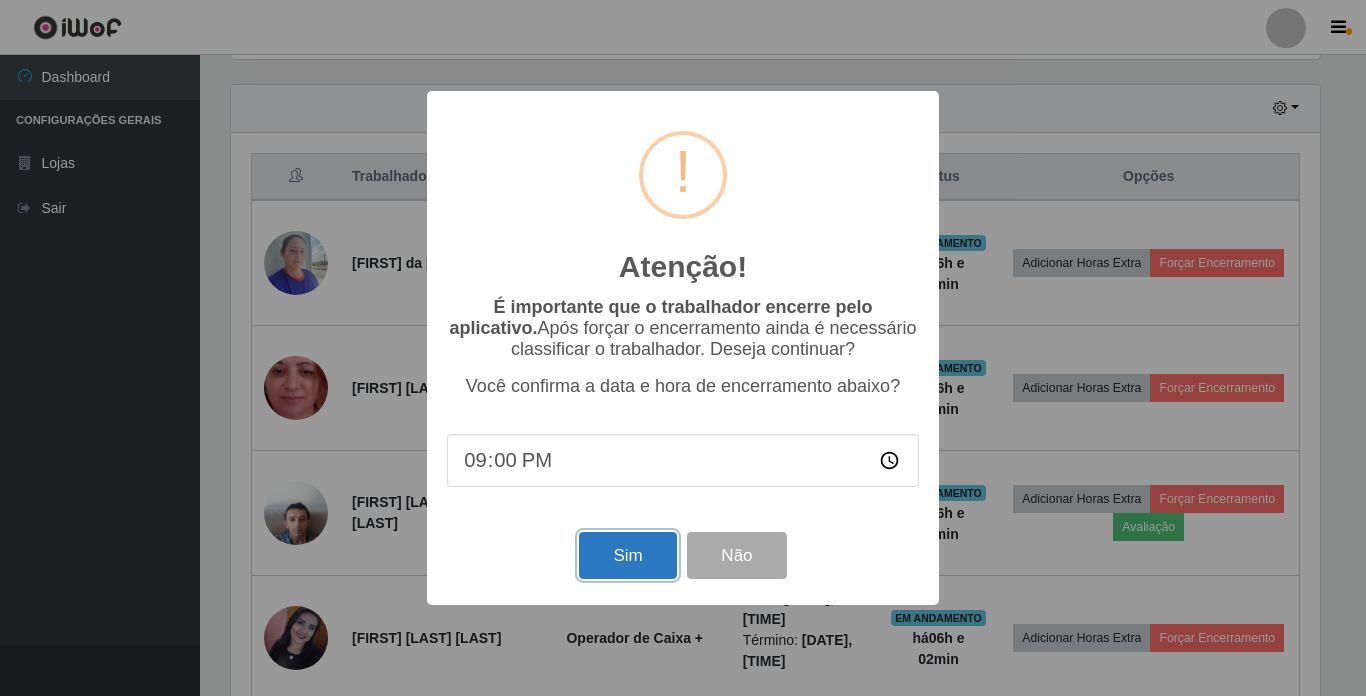 click on "Sim" at bounding box center [627, 555] 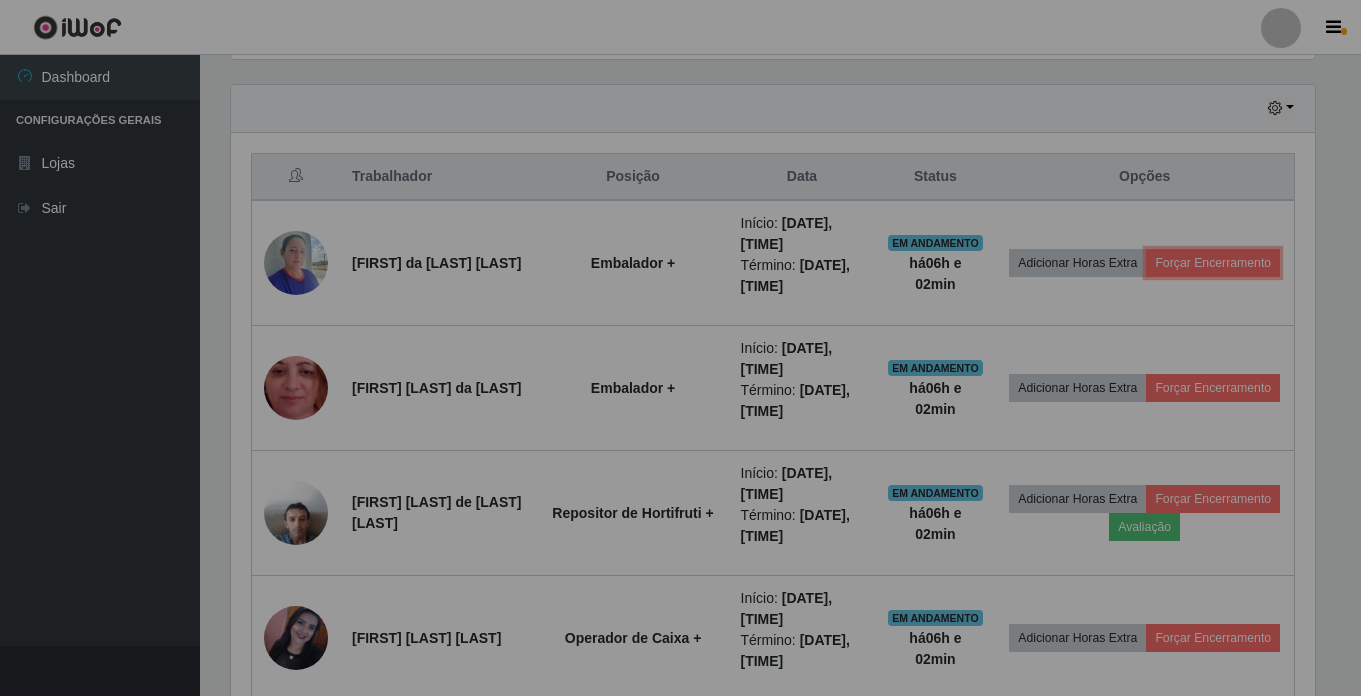 scroll, scrollTop: 999585, scrollLeft: 998901, axis: both 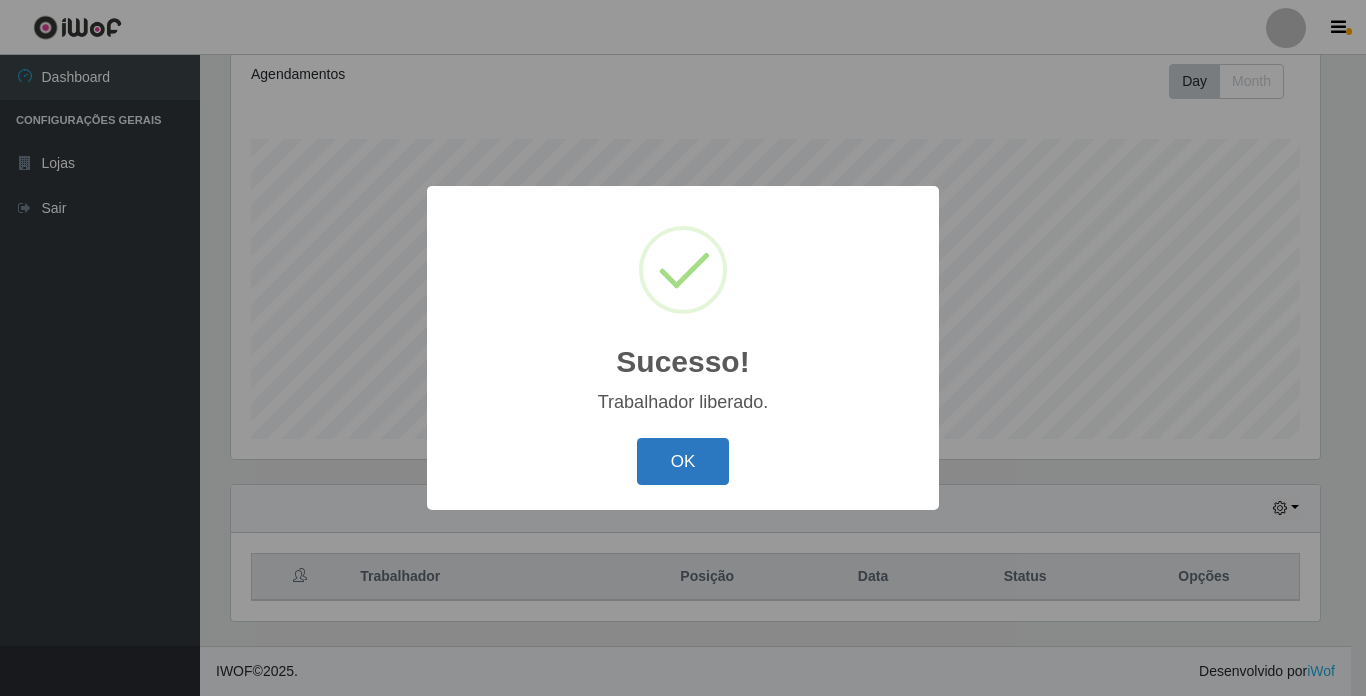 click on "OK" at bounding box center (683, 461) 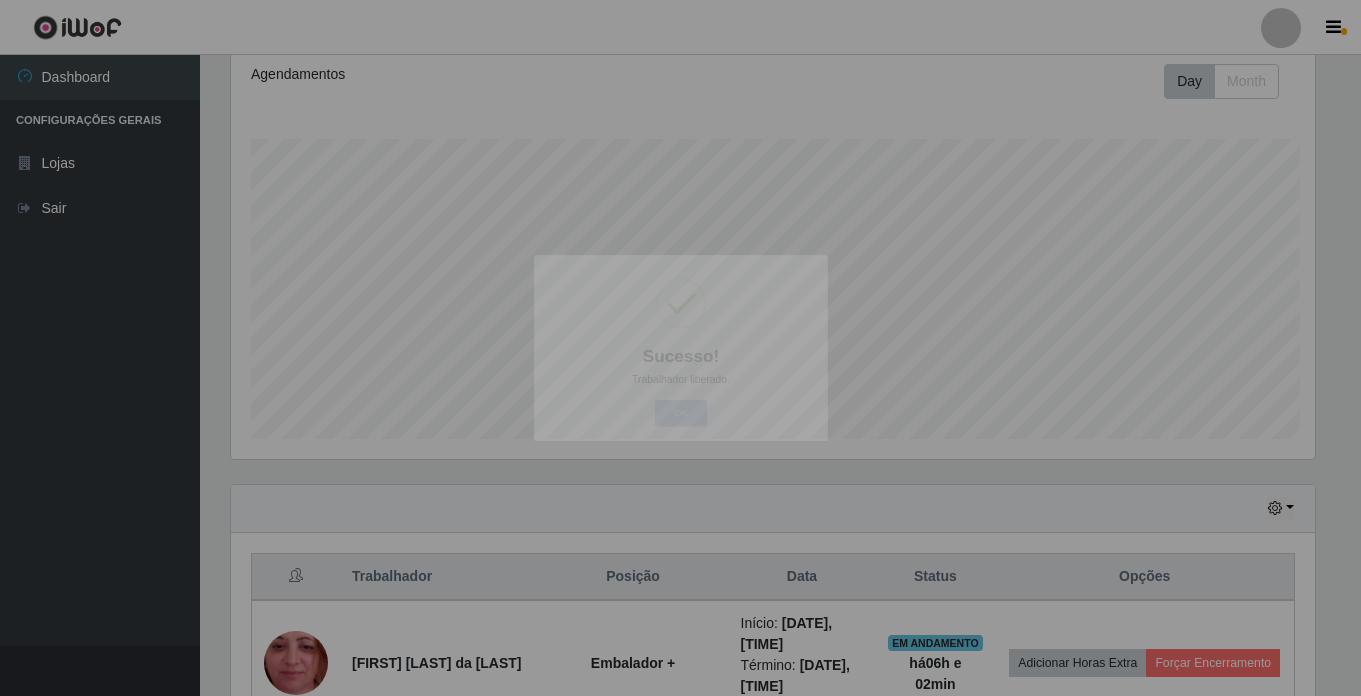 scroll, scrollTop: 999585, scrollLeft: 998901, axis: both 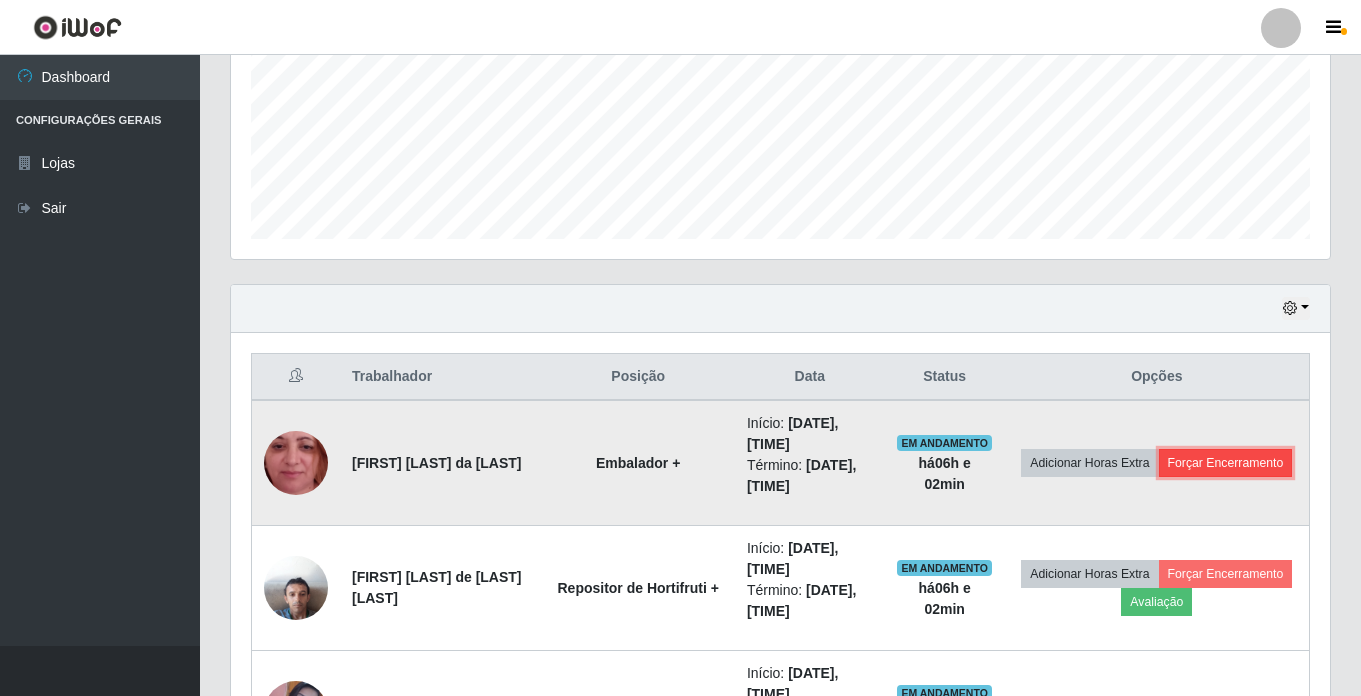 click on "Forçar Encerramento" at bounding box center [1226, 463] 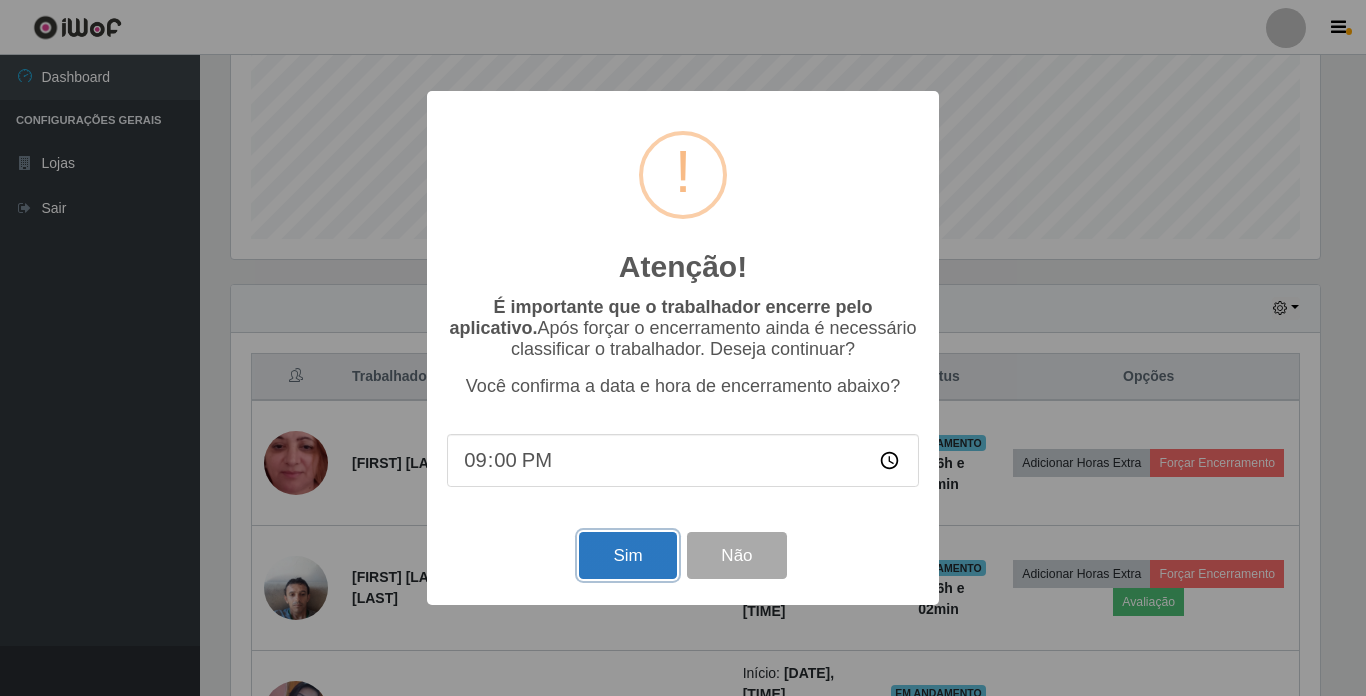 click on "Sim" at bounding box center [627, 555] 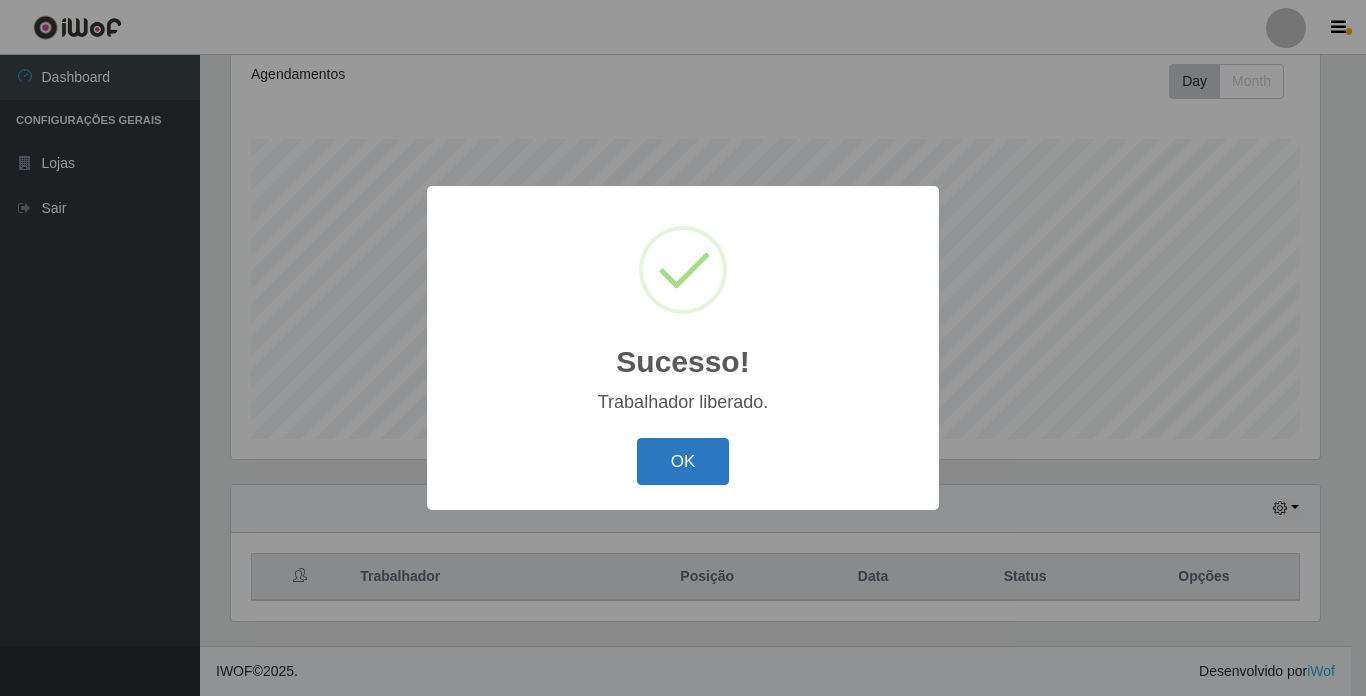 click on "OK" at bounding box center (683, 461) 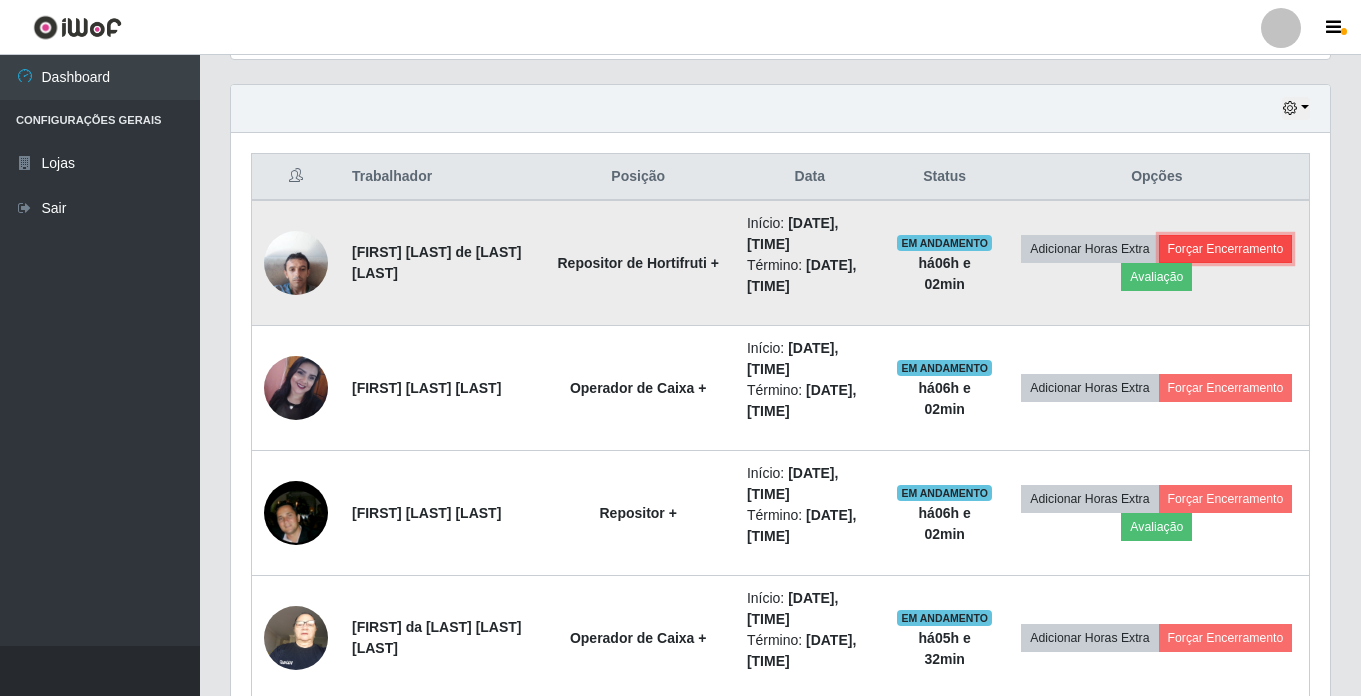 click on "Forçar Encerramento" at bounding box center (1226, 249) 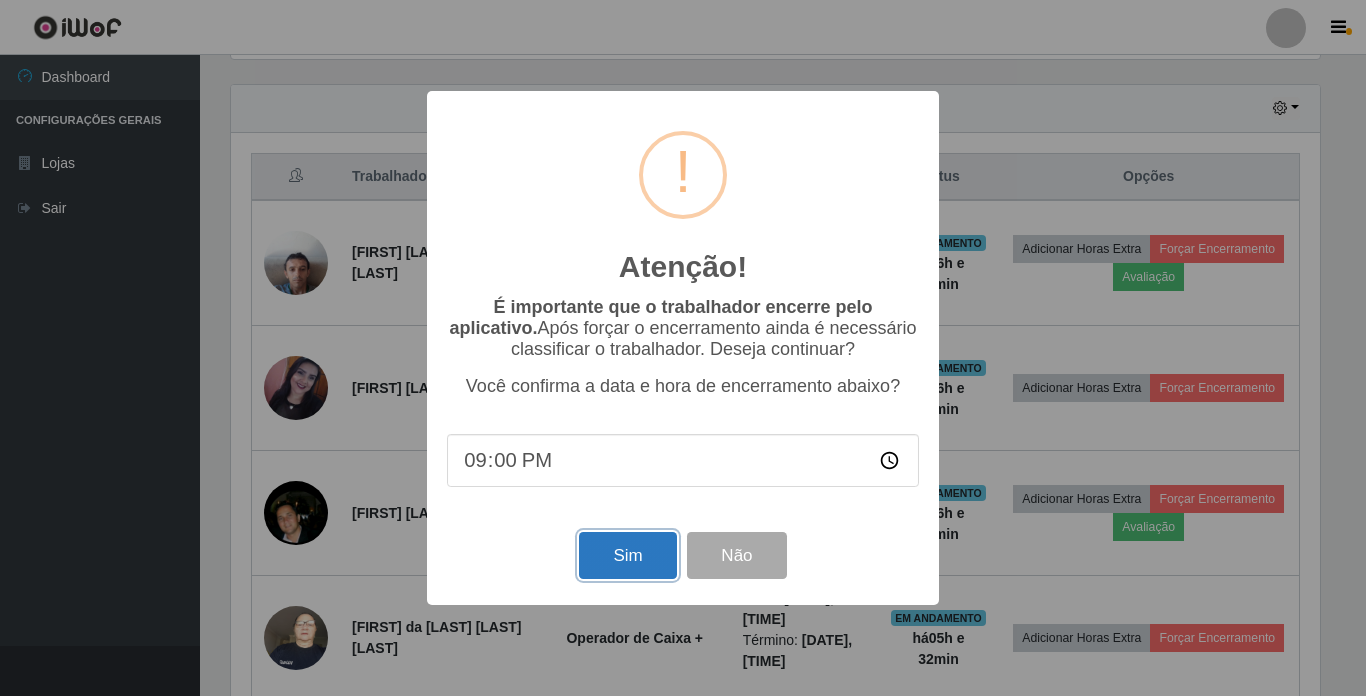 click on "Sim" at bounding box center [627, 555] 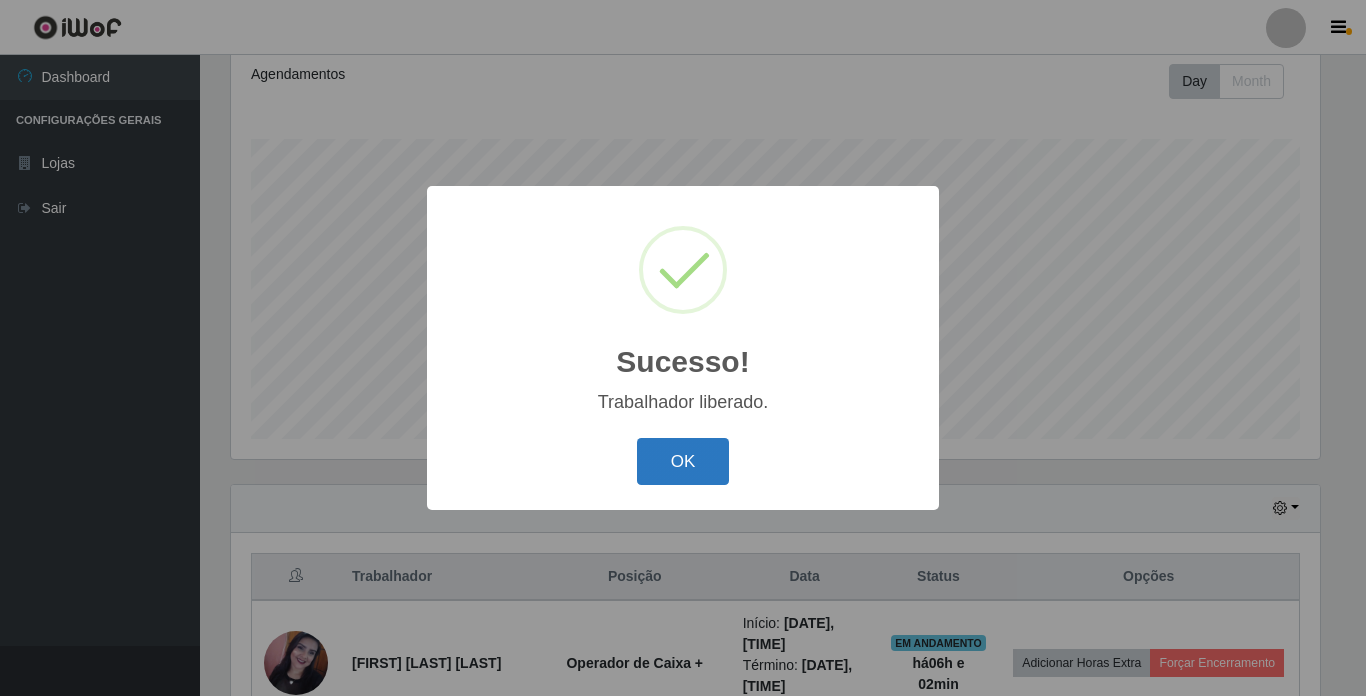 click on "OK" at bounding box center [683, 461] 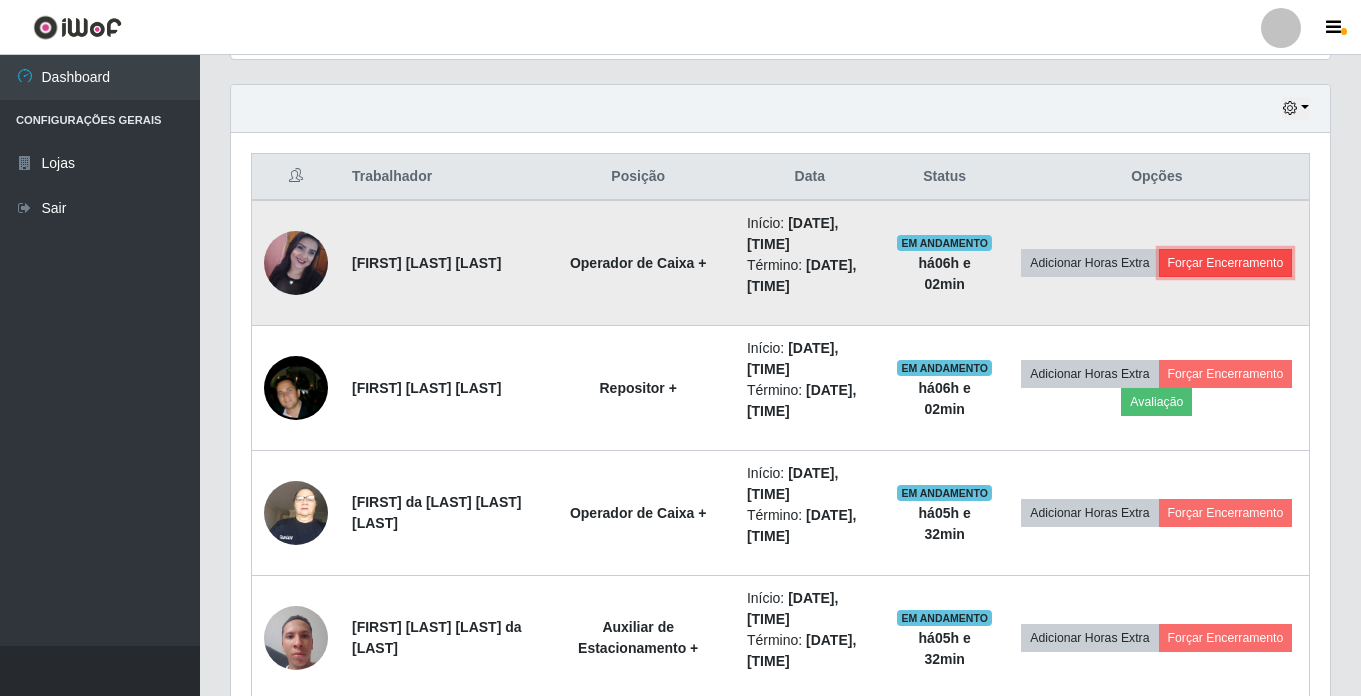 click on "Forçar Encerramento" at bounding box center (1226, 263) 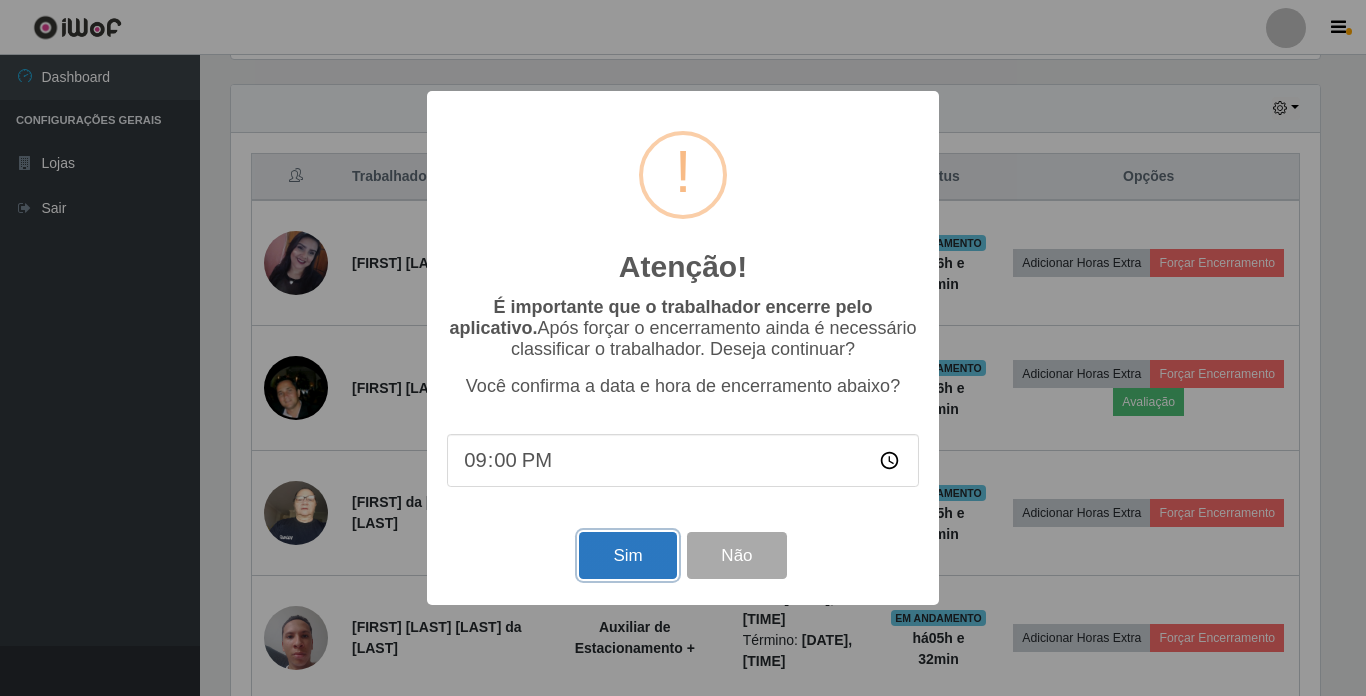 click on "Sim" at bounding box center [627, 555] 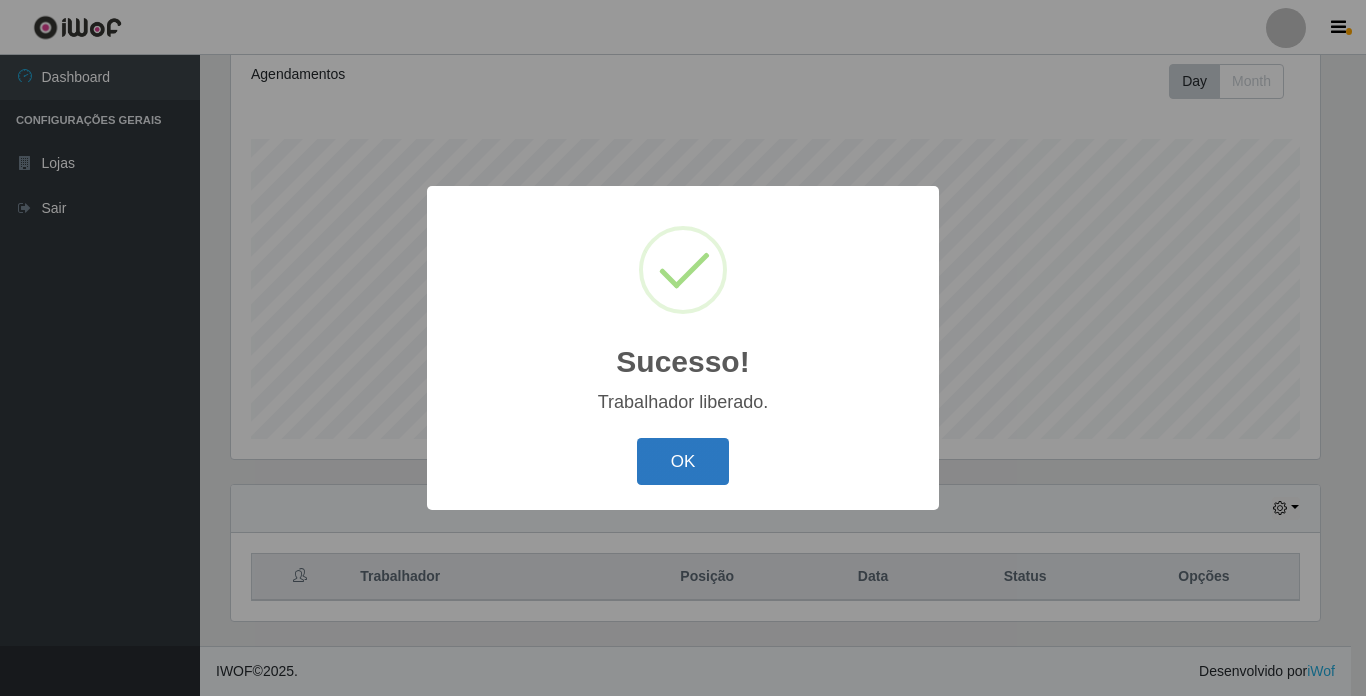 click on "OK" at bounding box center (683, 461) 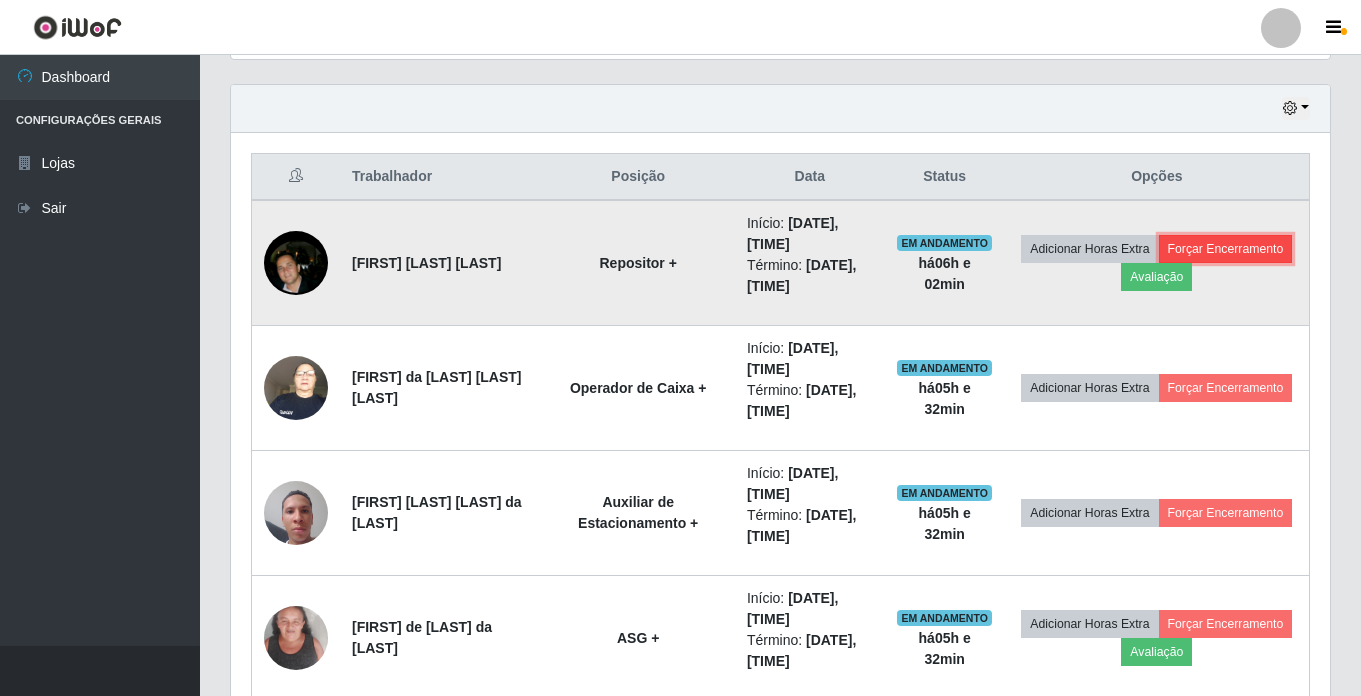 click on "Forçar Encerramento" at bounding box center [1226, 249] 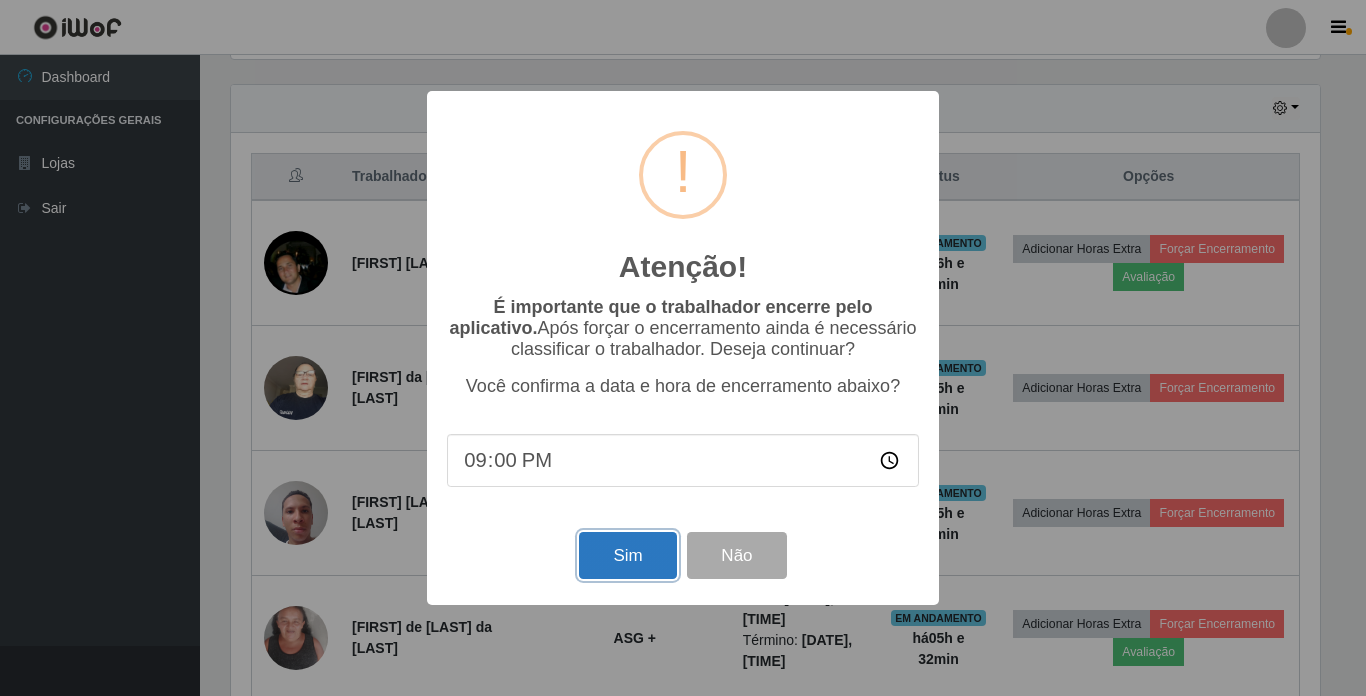 click on "Sim" at bounding box center (627, 555) 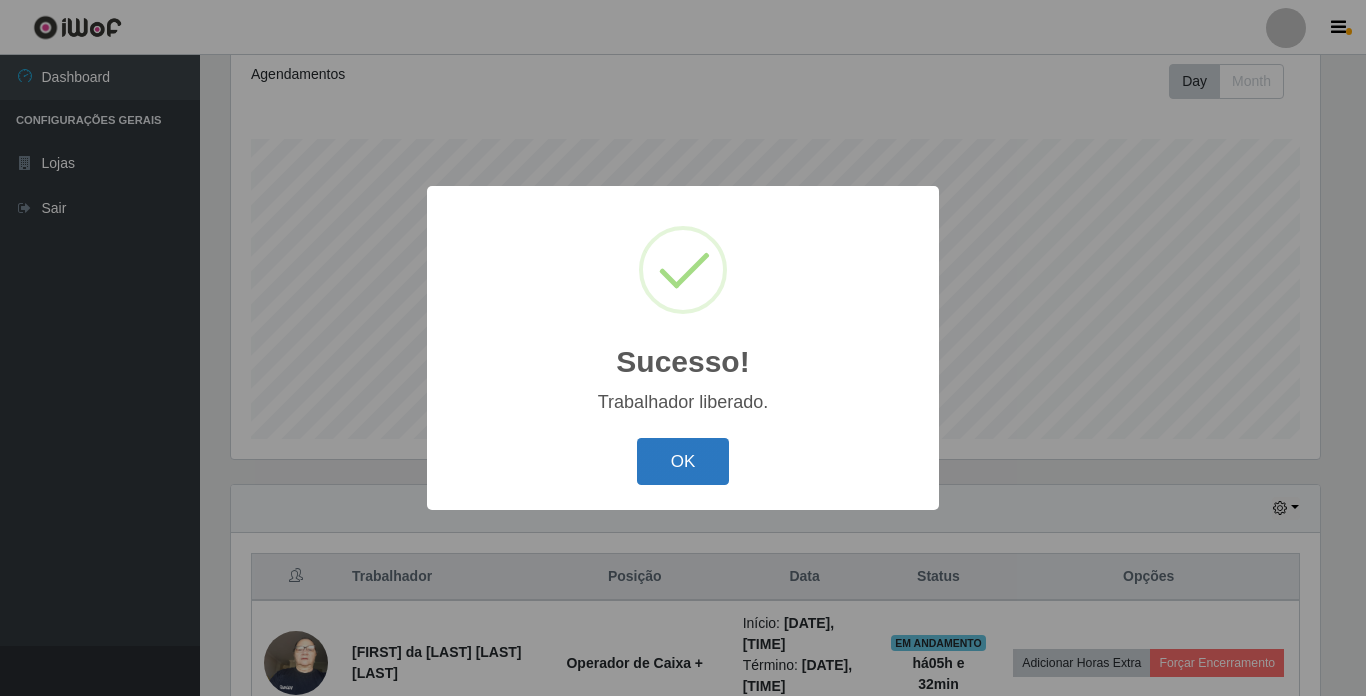 click on "OK" at bounding box center [683, 461] 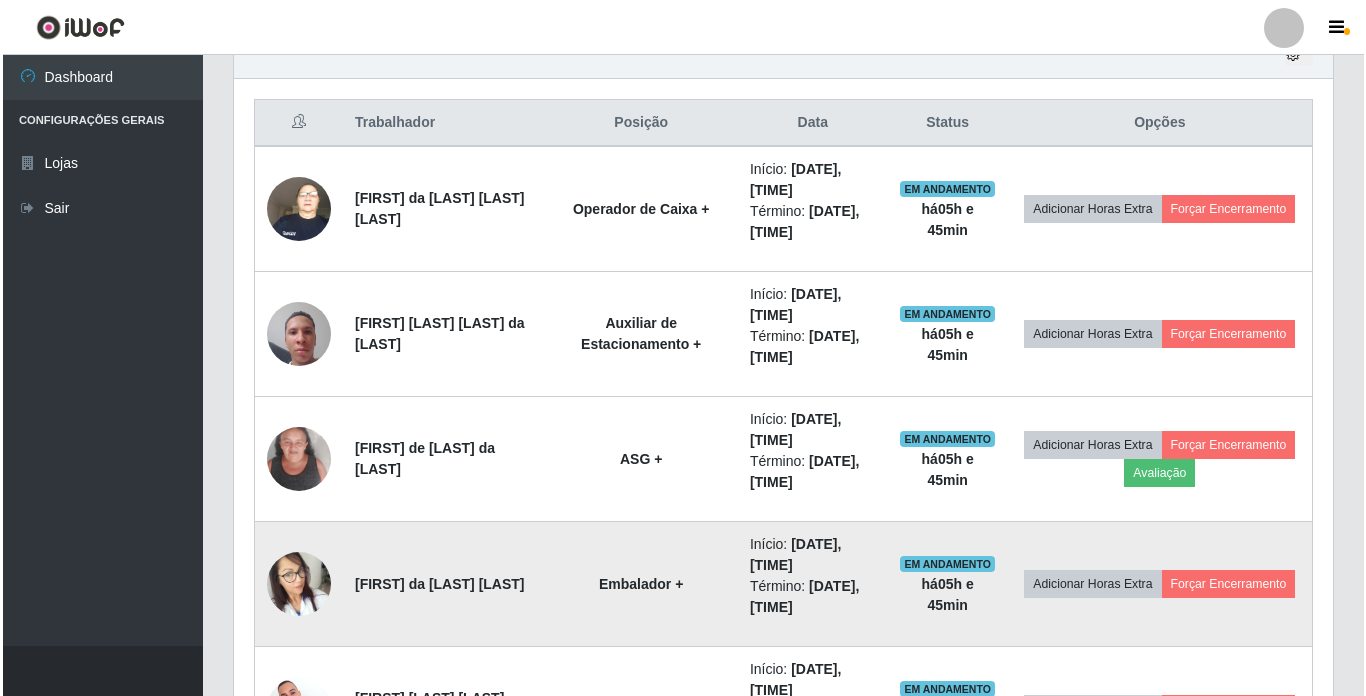 scroll, scrollTop: 776, scrollLeft: 0, axis: vertical 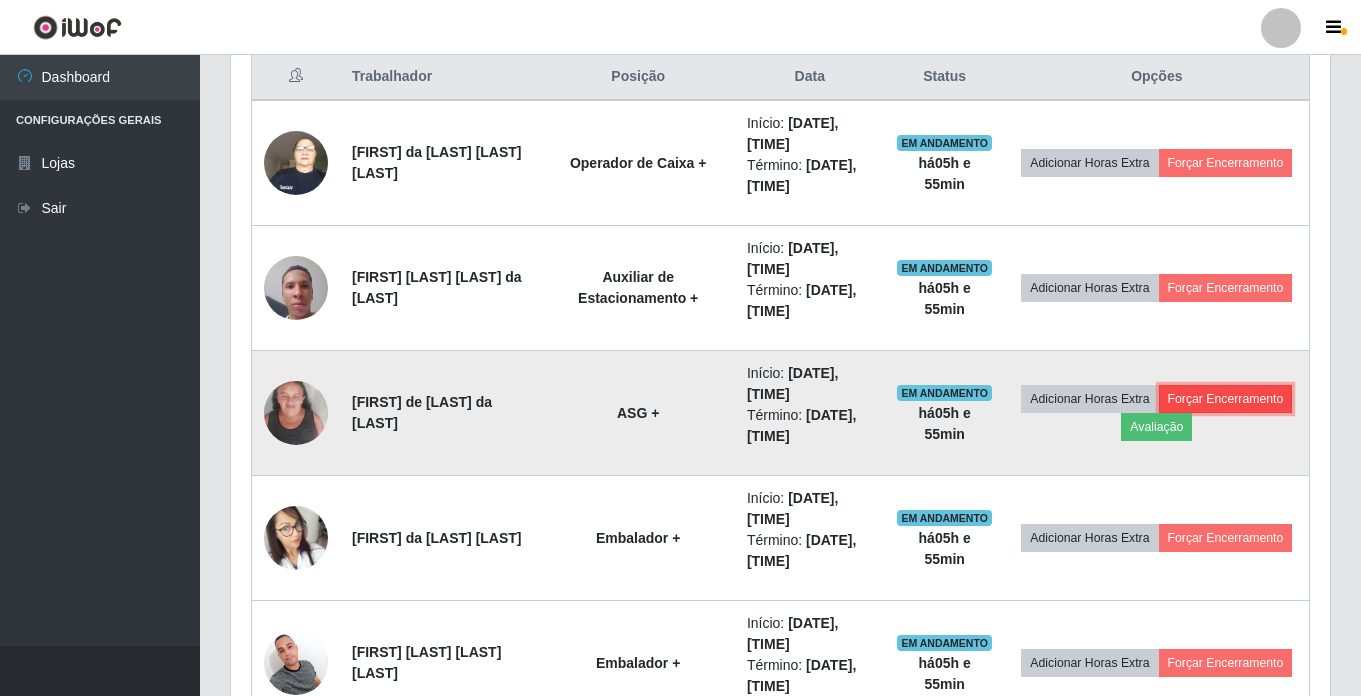 click on "Forçar Encerramento" at bounding box center [1226, 399] 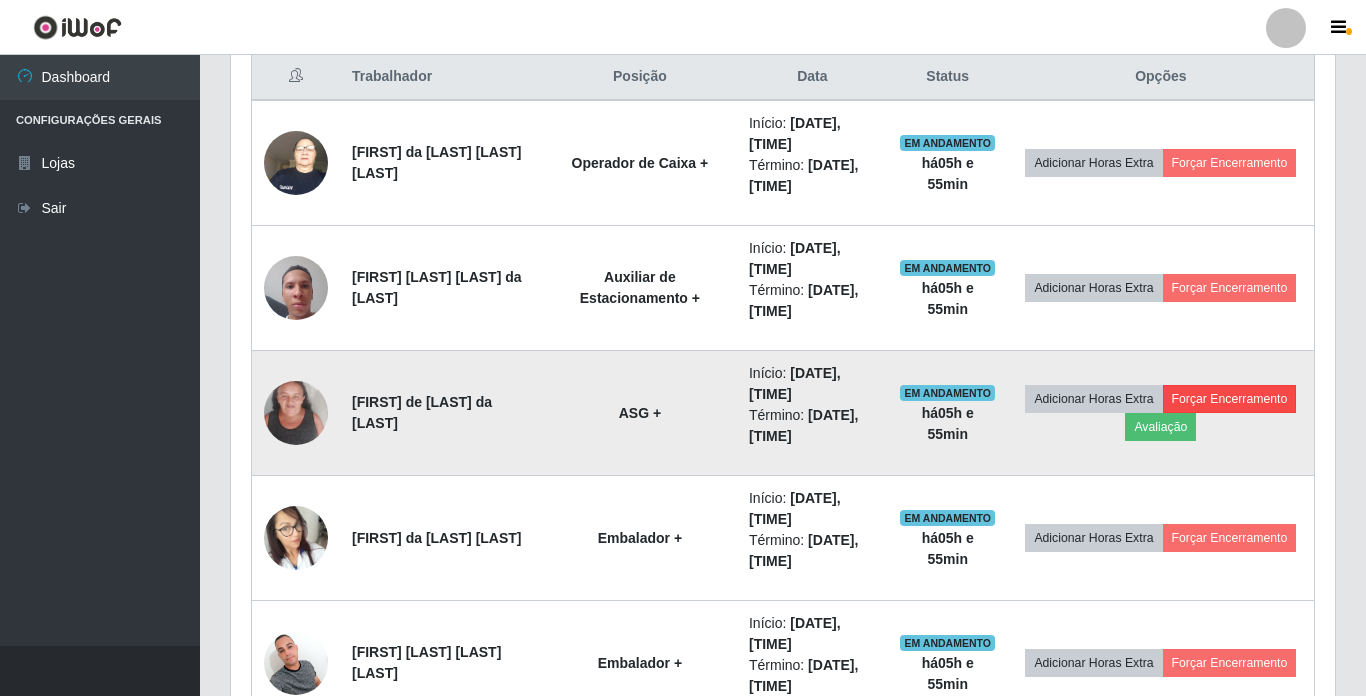 scroll, scrollTop: 999585, scrollLeft: 998911, axis: both 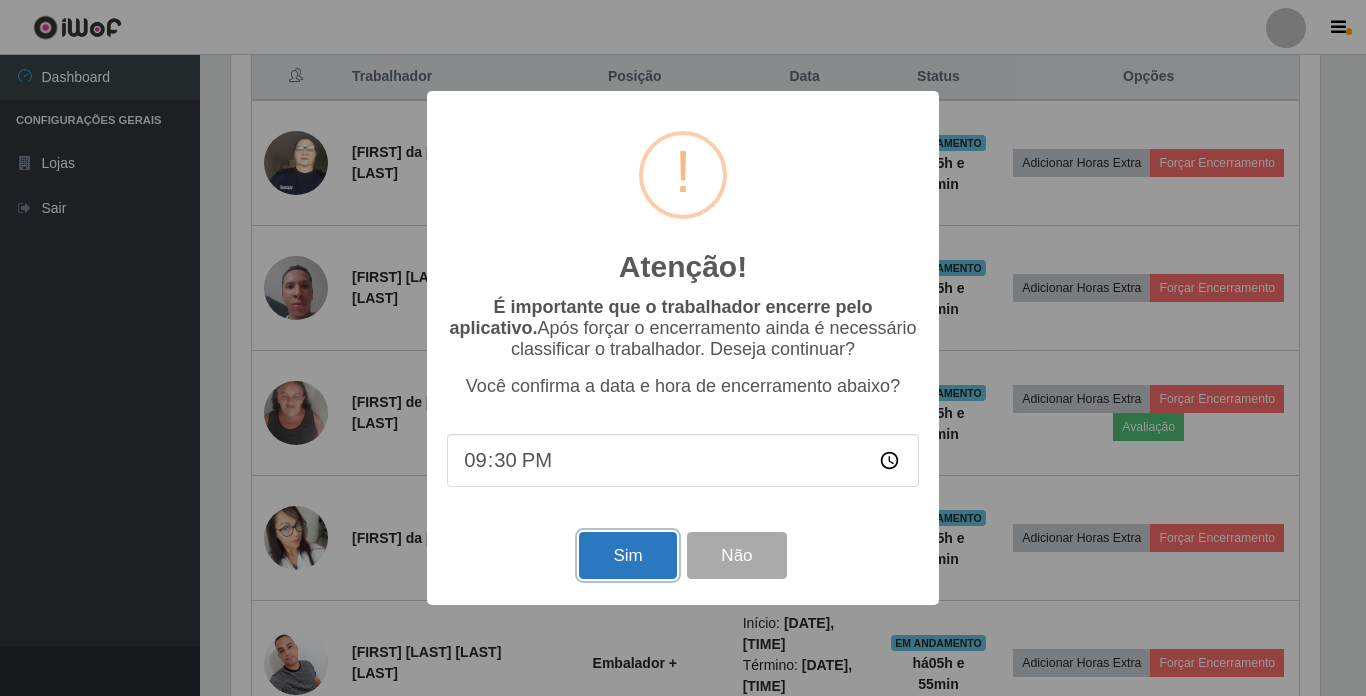 click on "Sim" at bounding box center (627, 555) 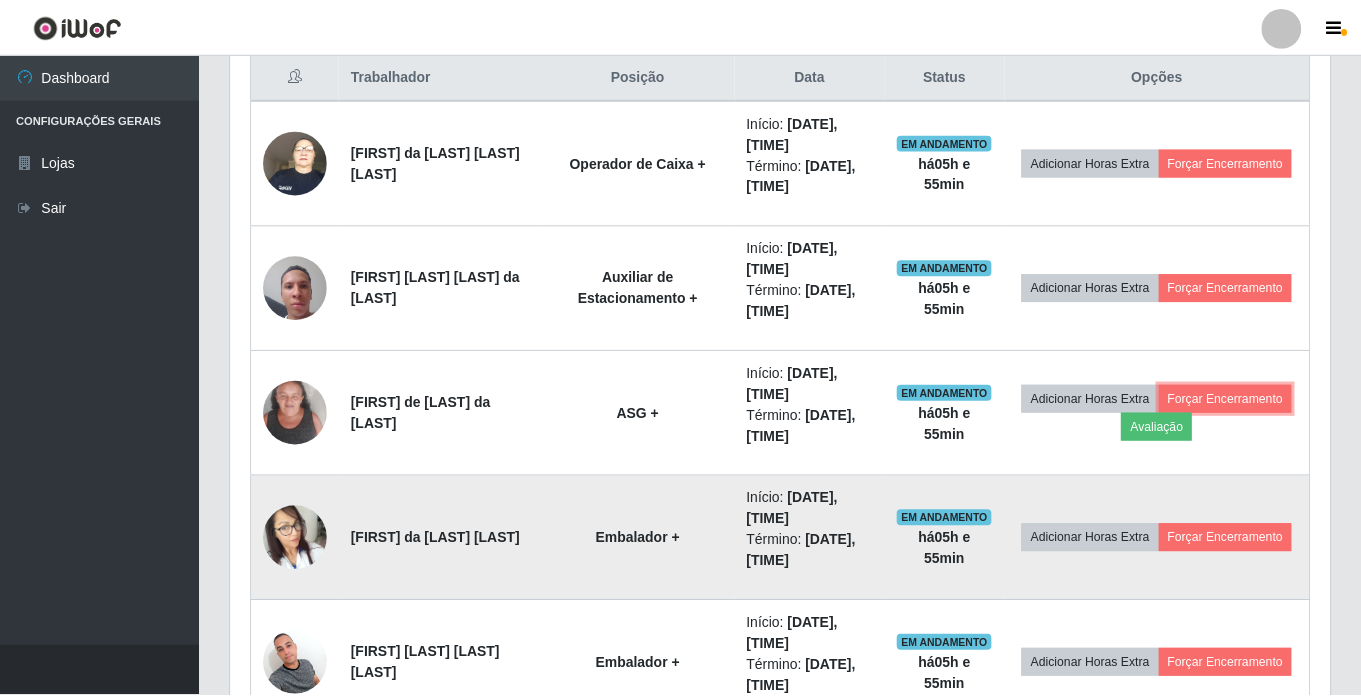 scroll, scrollTop: 999585, scrollLeft: 998901, axis: both 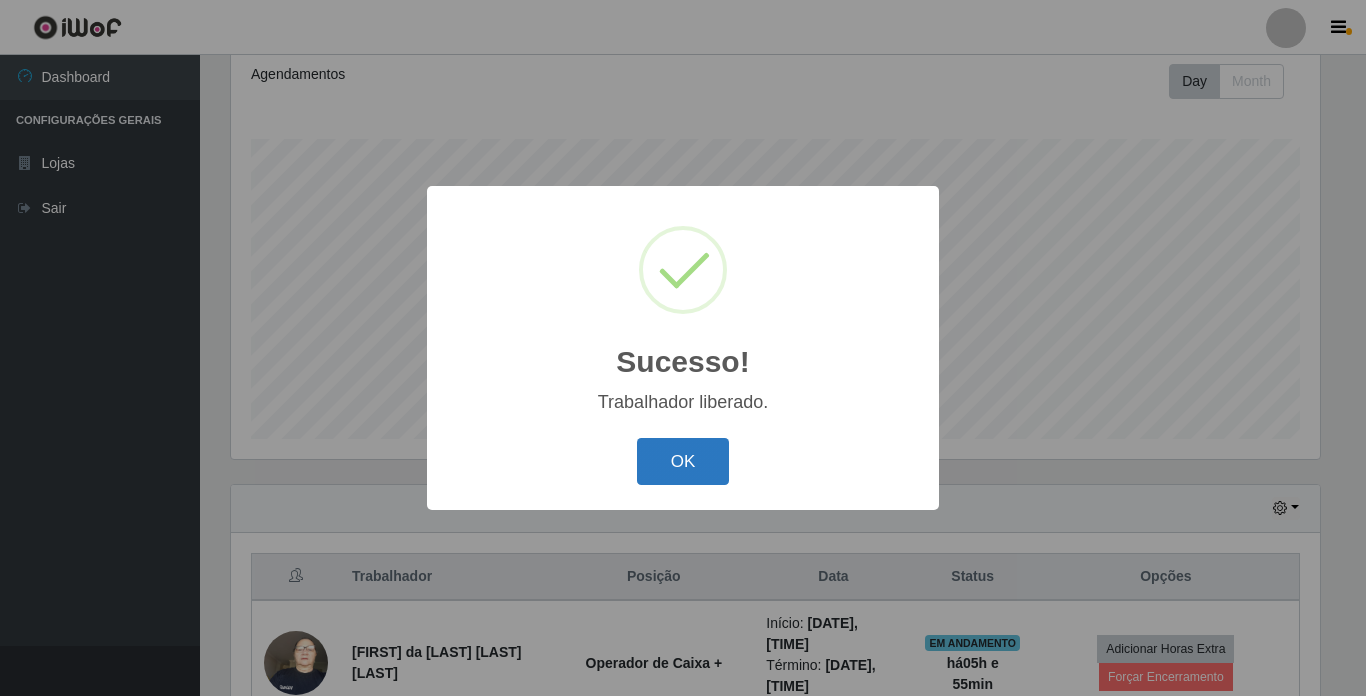 click on "OK" at bounding box center [683, 461] 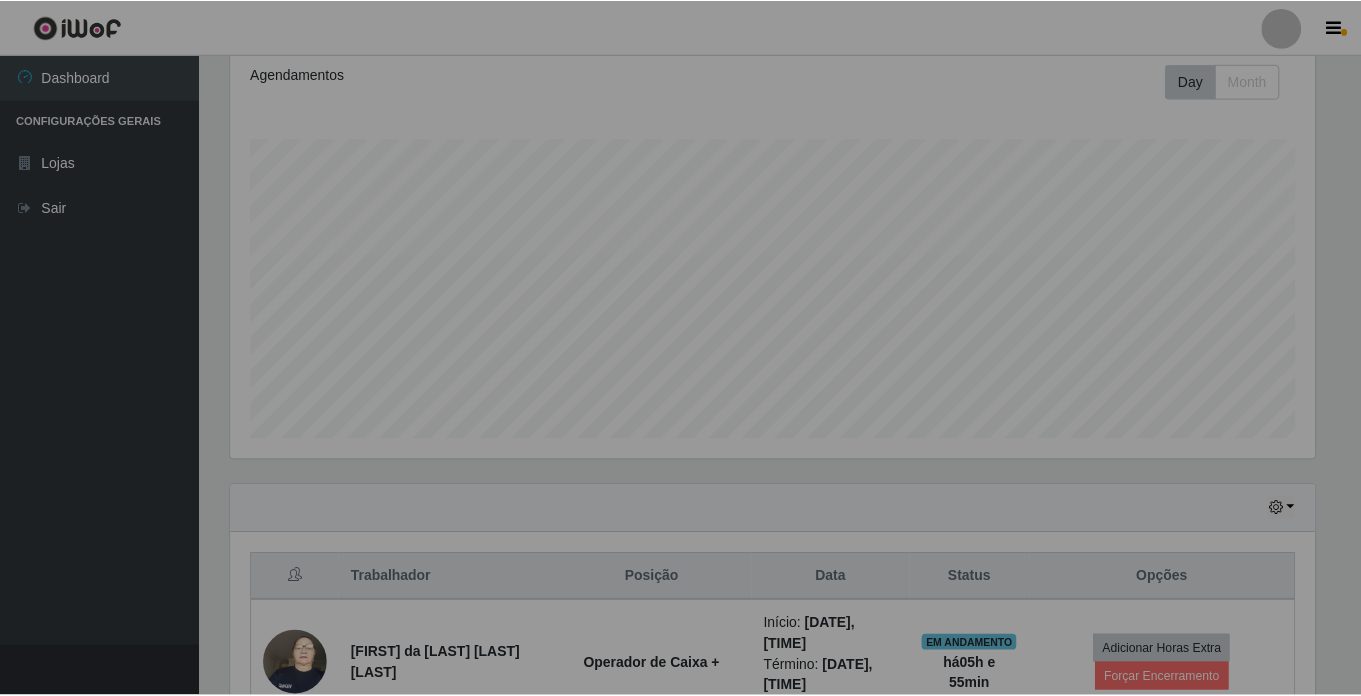 scroll, scrollTop: 999585, scrollLeft: 998901, axis: both 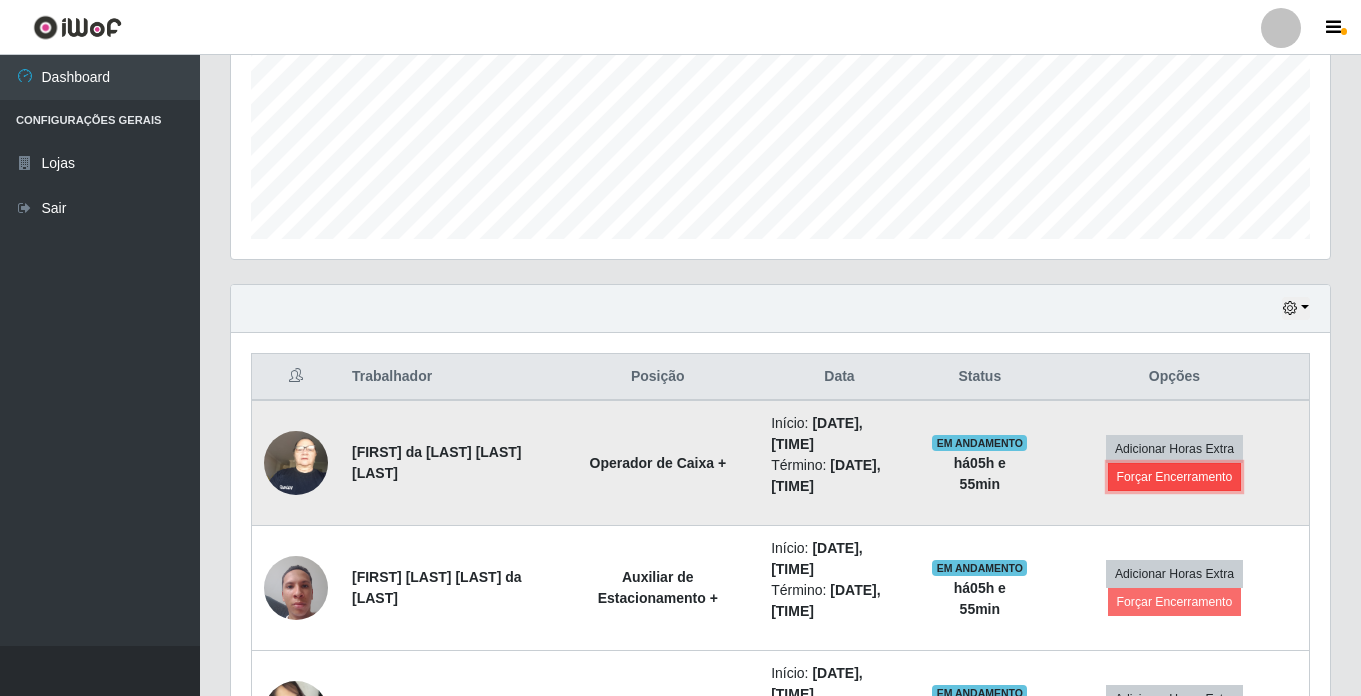 click on "Forçar Encerramento" at bounding box center (1175, 477) 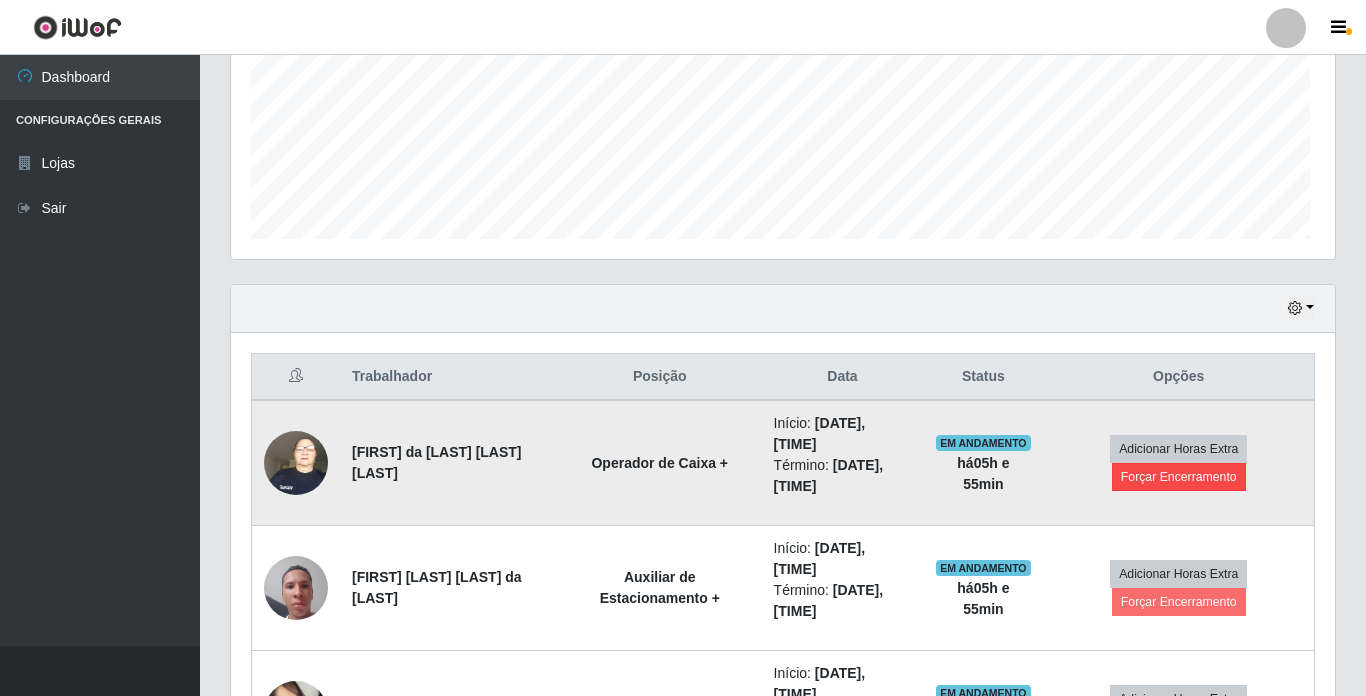 scroll, scrollTop: 999585, scrollLeft: 998911, axis: both 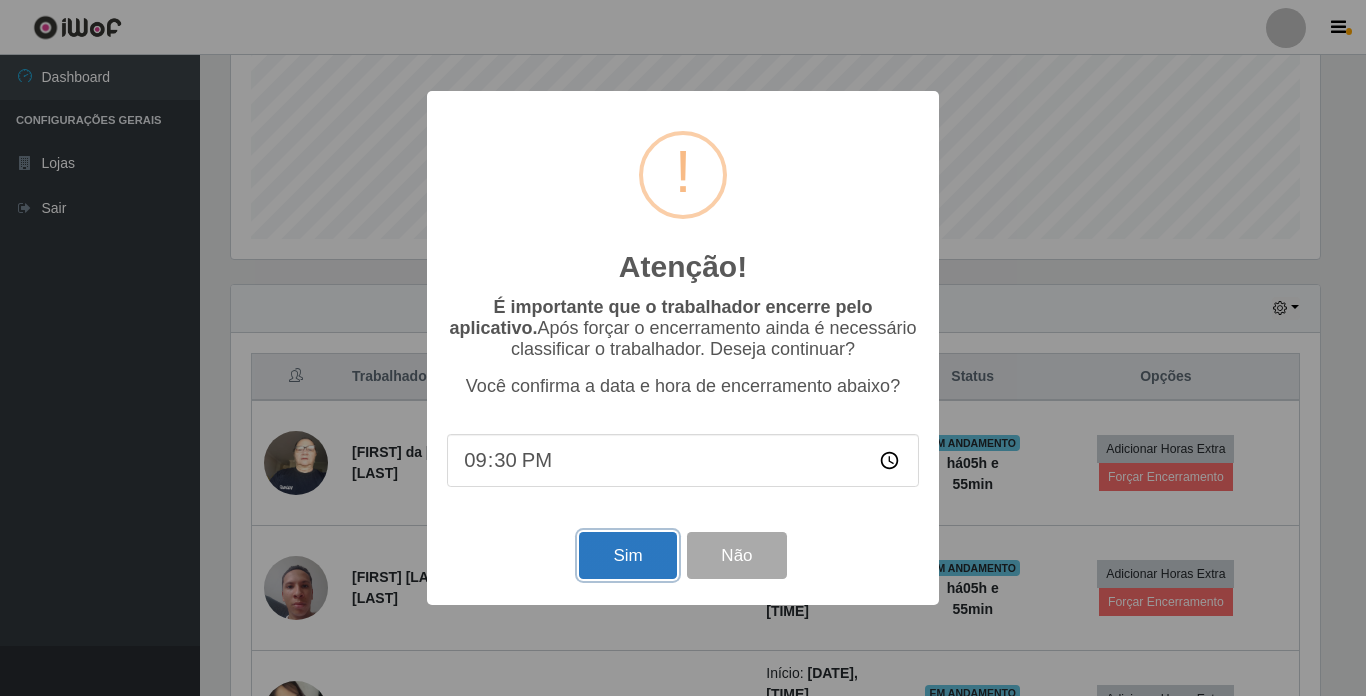 click on "Sim" at bounding box center [627, 555] 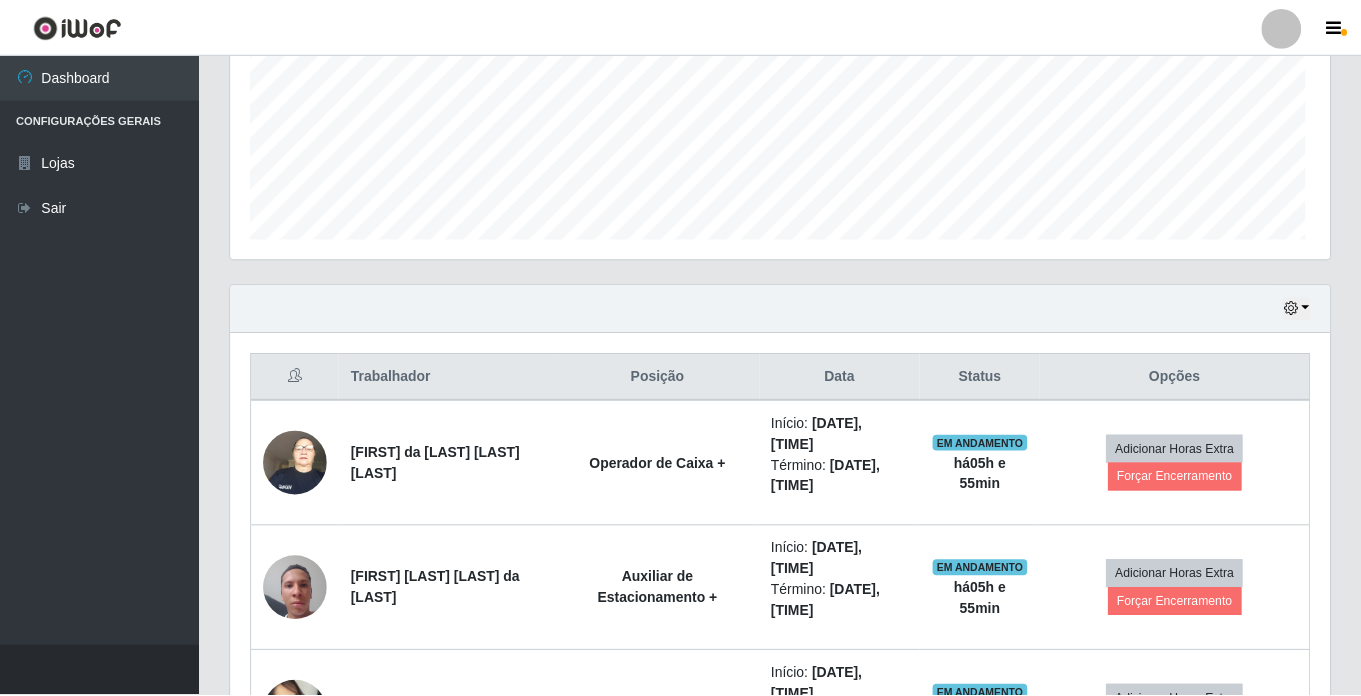 scroll, scrollTop: 999585, scrollLeft: 998901, axis: both 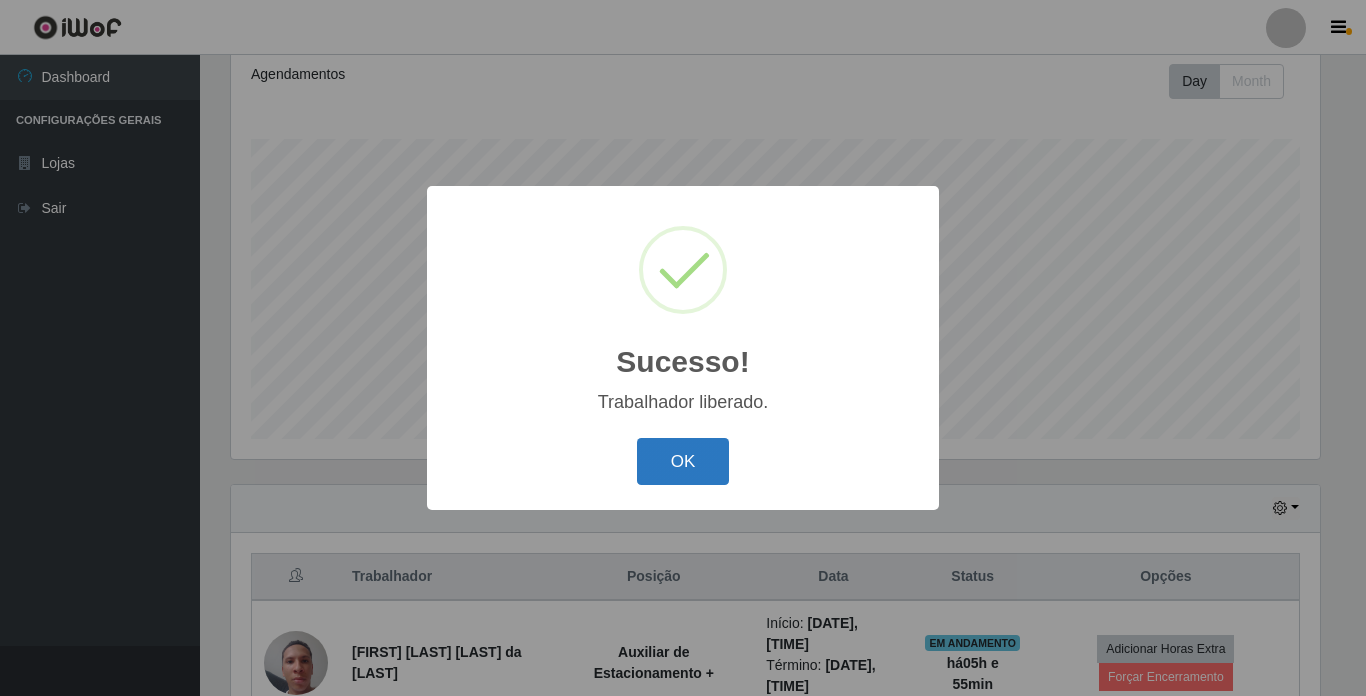 click on "OK" at bounding box center [683, 461] 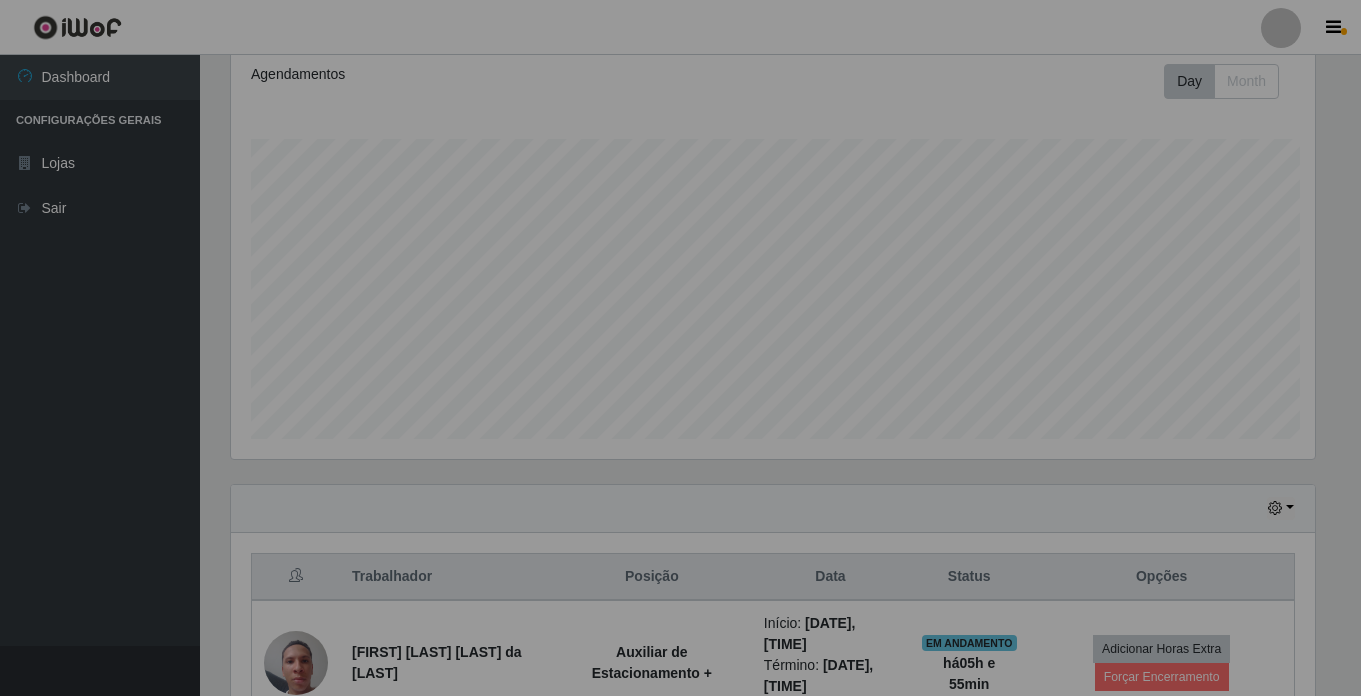 scroll, scrollTop: 999585, scrollLeft: 998901, axis: both 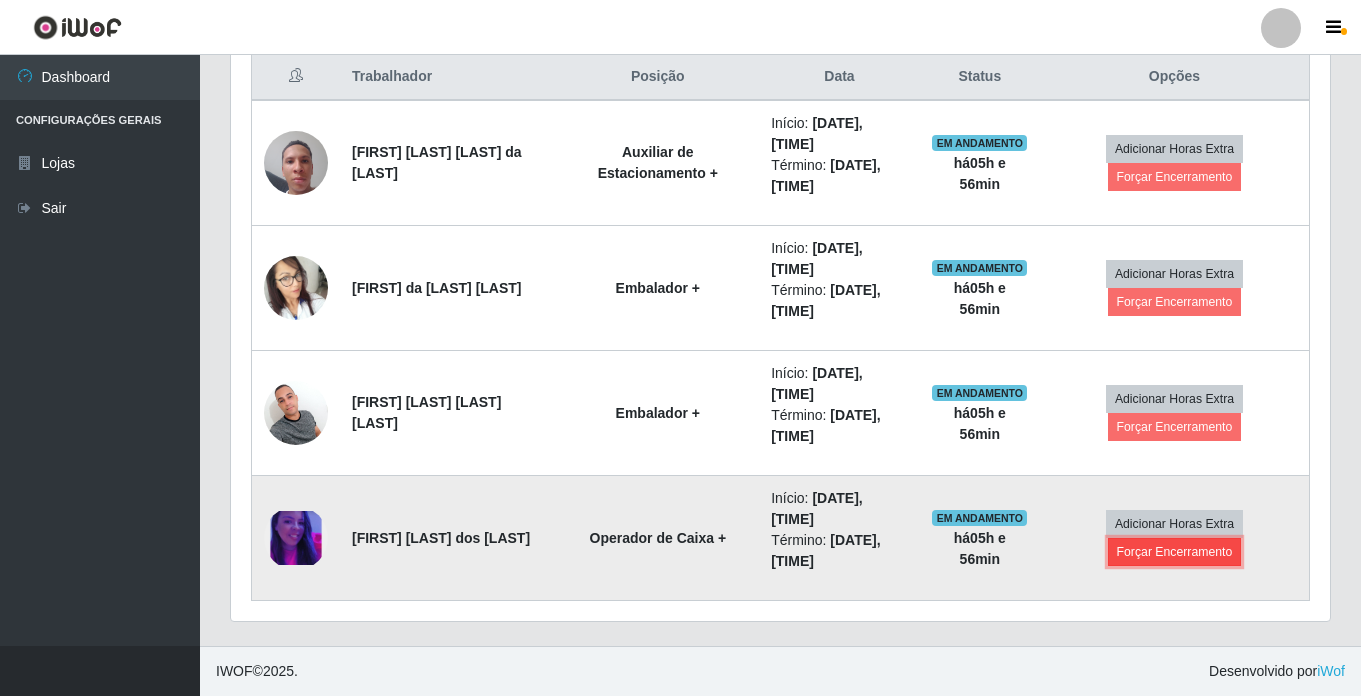 click on "Forçar Encerramento" at bounding box center [1175, 552] 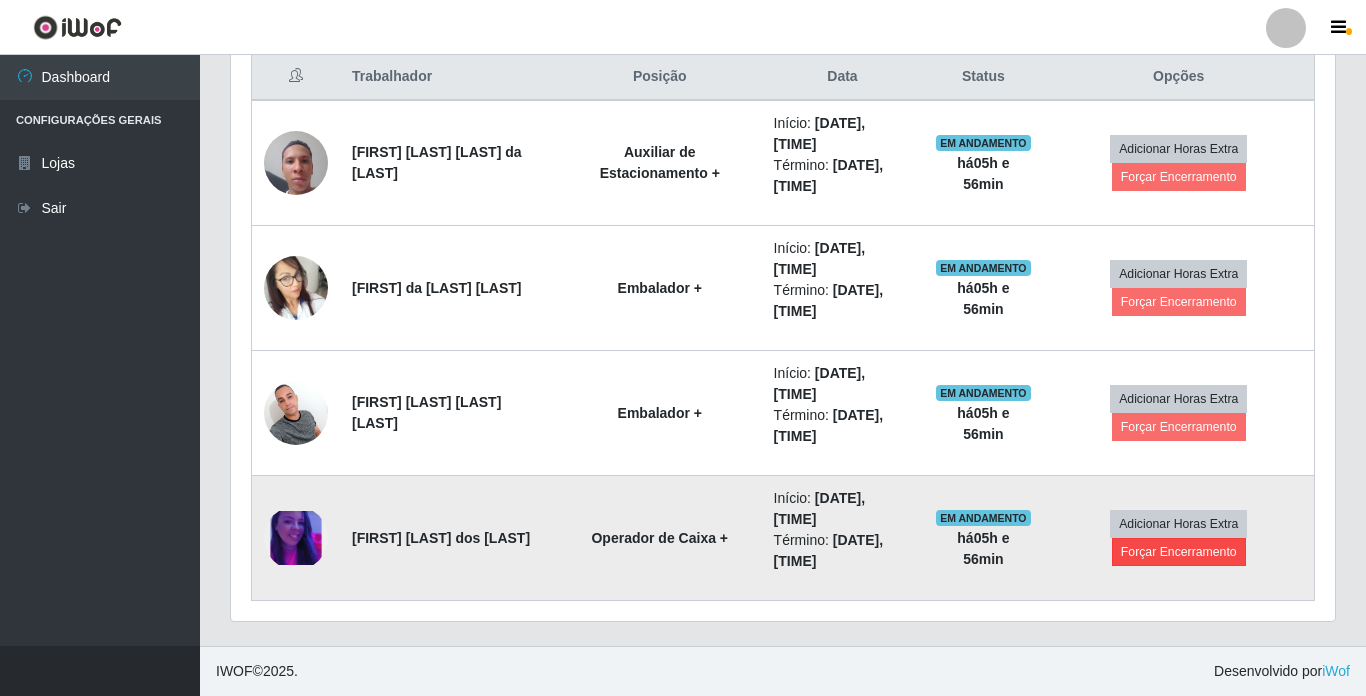 scroll, scrollTop: 999585, scrollLeft: 998911, axis: both 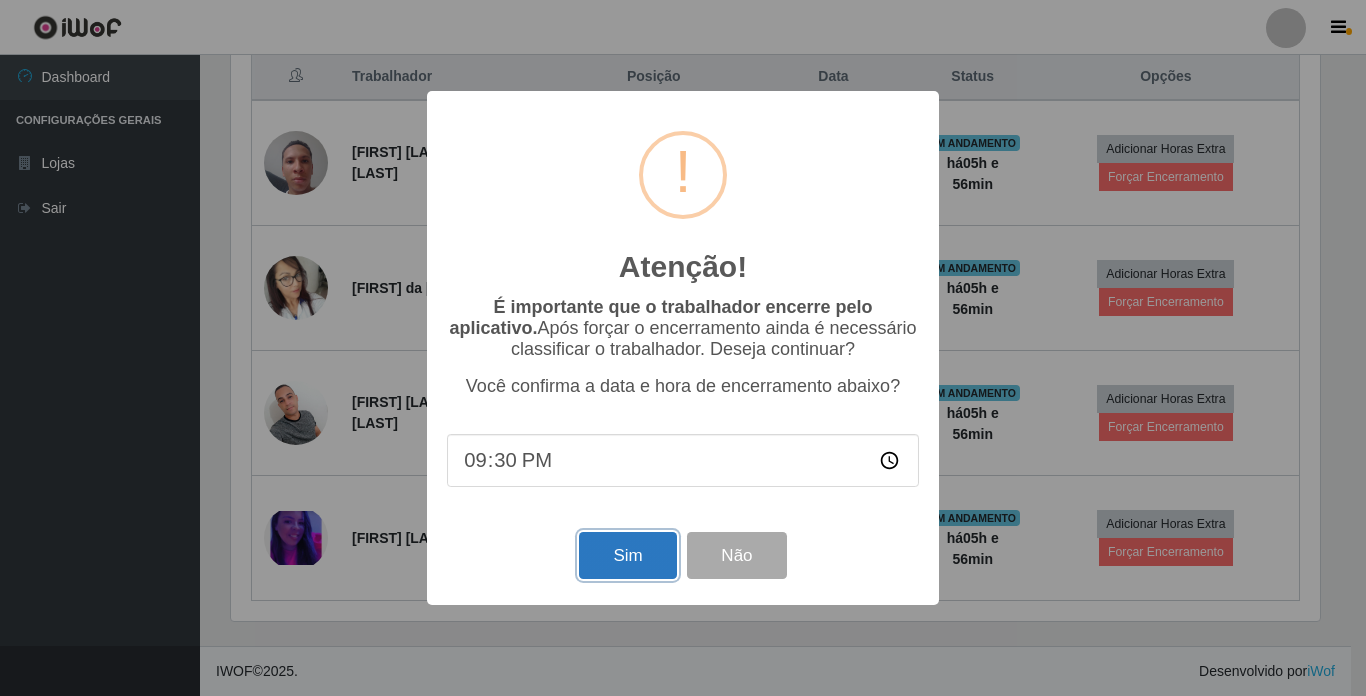 click on "Sim" at bounding box center [627, 555] 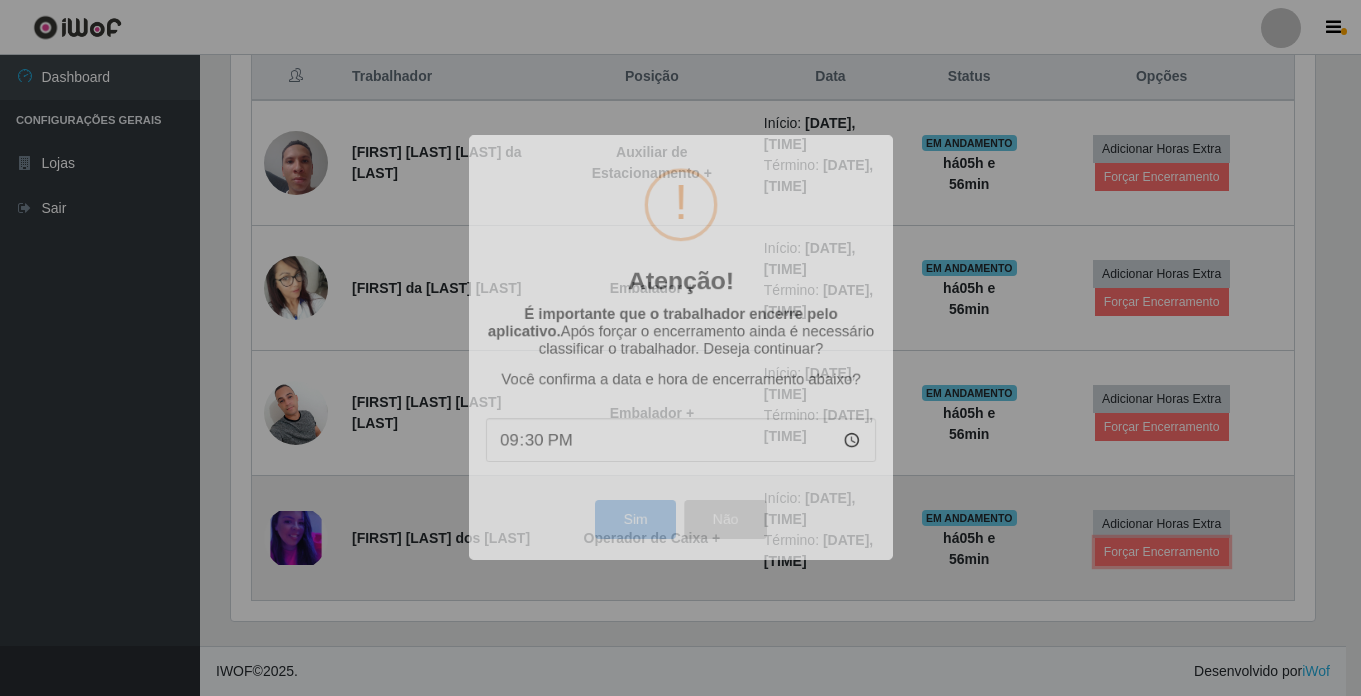 scroll, scrollTop: 999585, scrollLeft: 998901, axis: both 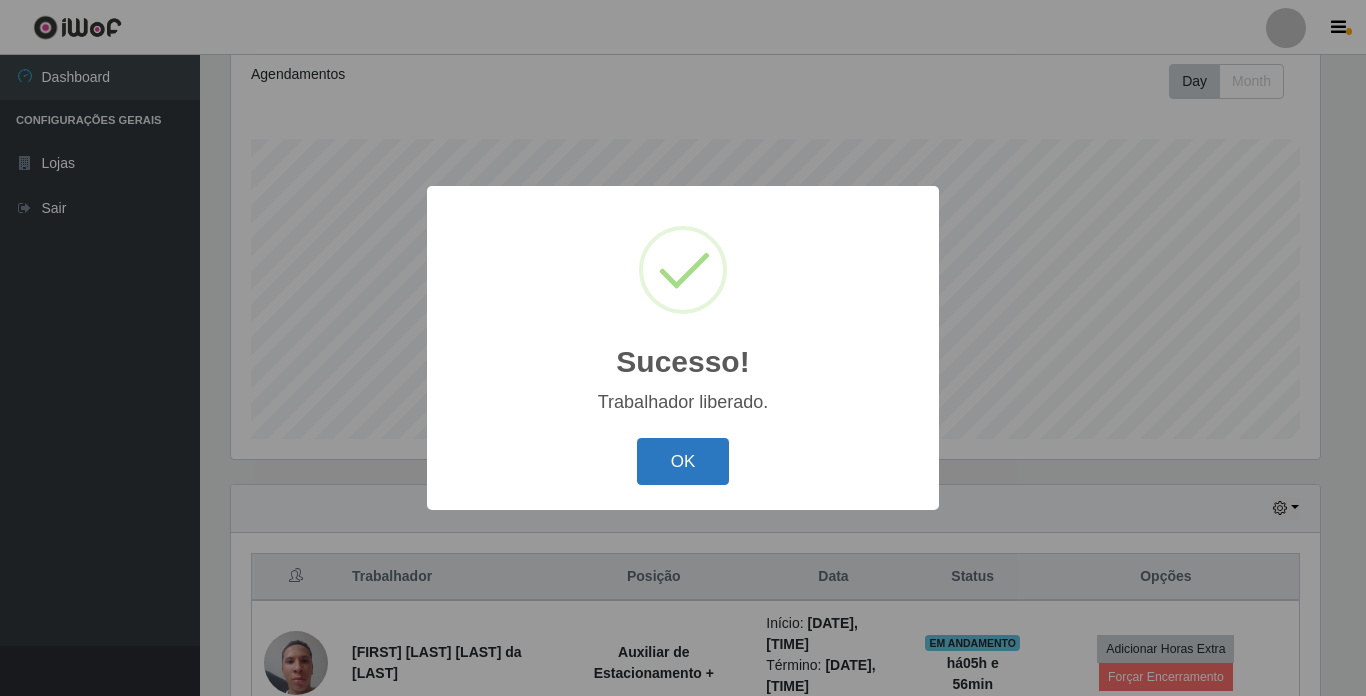 click on "OK" at bounding box center (683, 461) 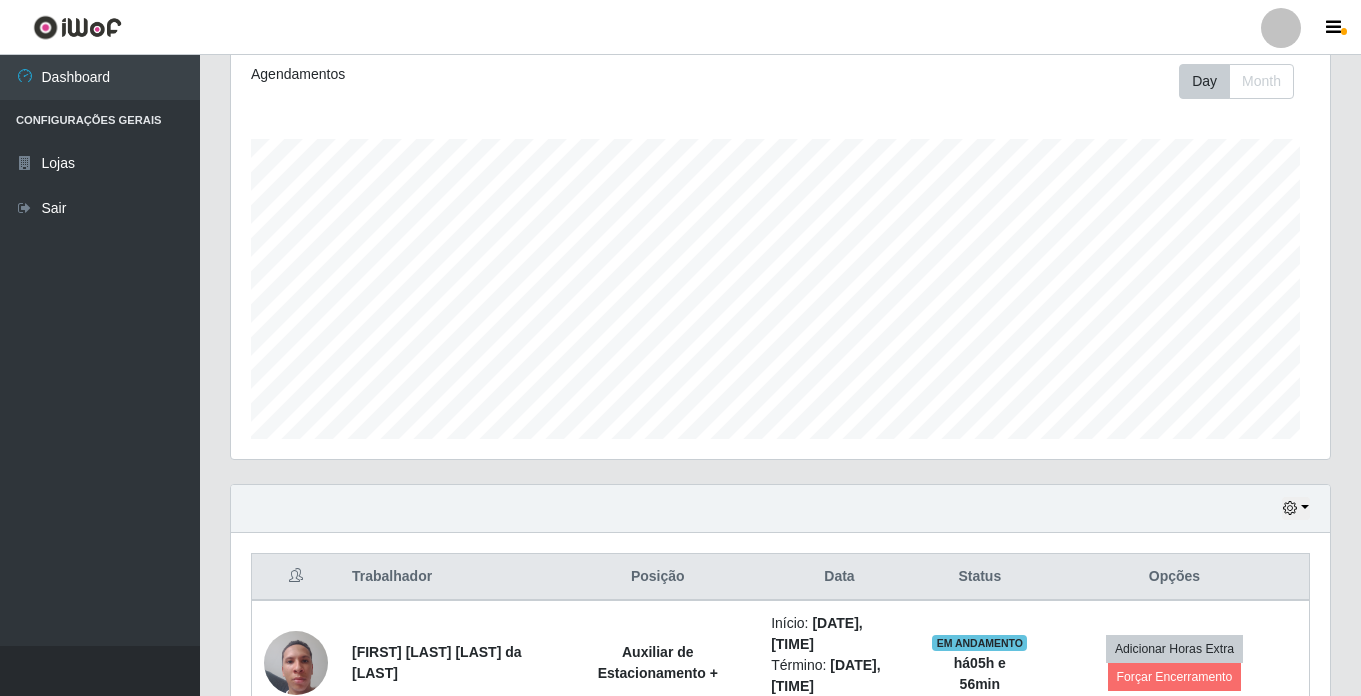 scroll, scrollTop: 999585, scrollLeft: 998901, axis: both 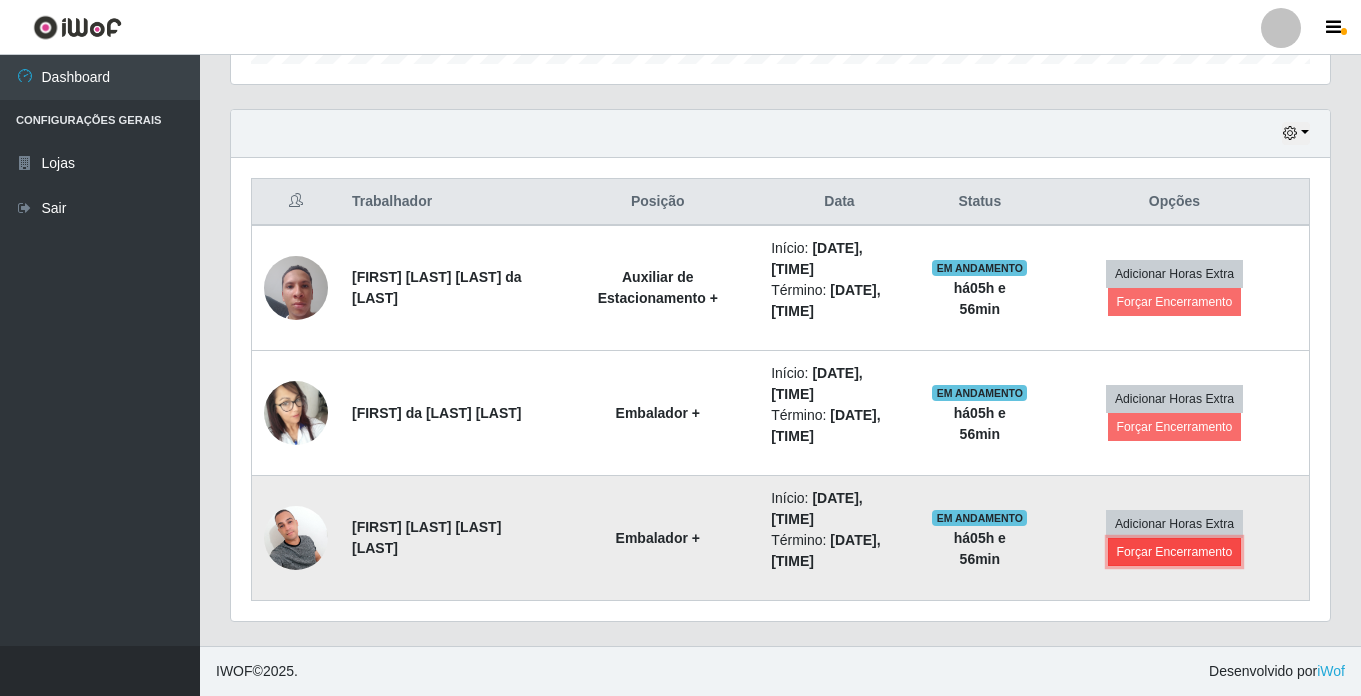 click on "Forçar Encerramento" at bounding box center [1175, 552] 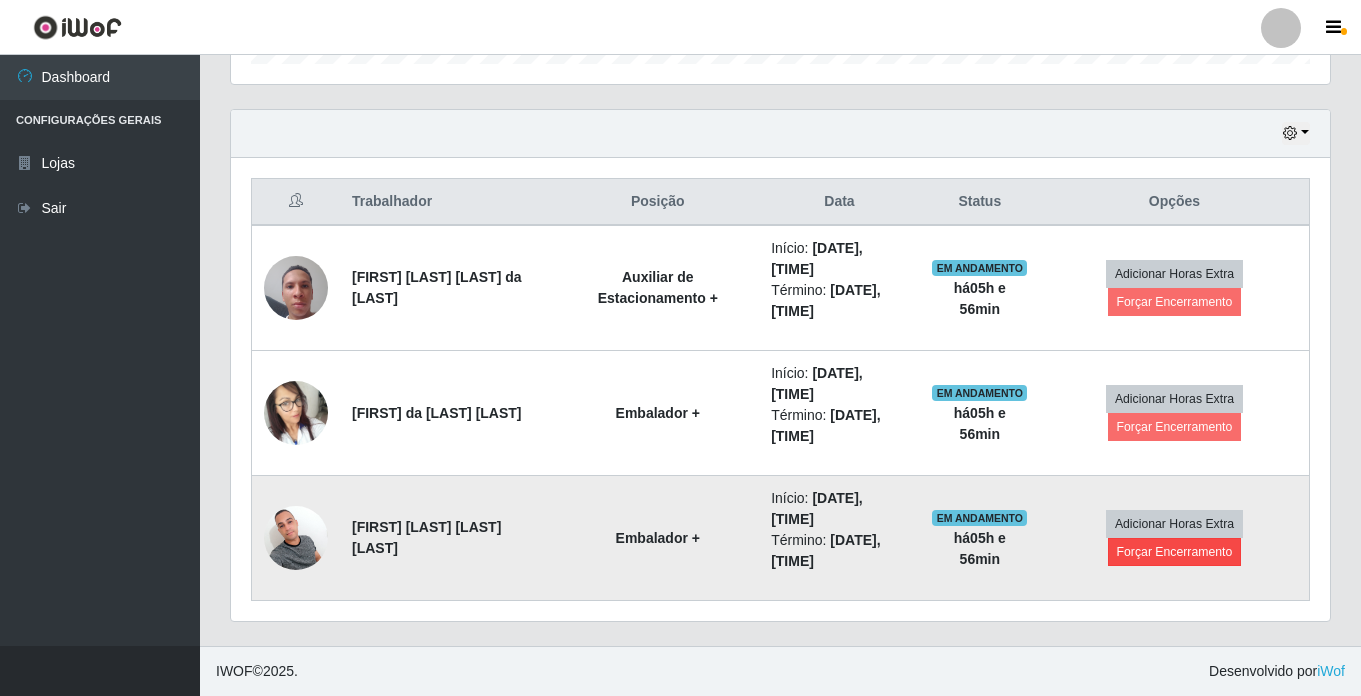 scroll, scrollTop: 999585, scrollLeft: 998911, axis: both 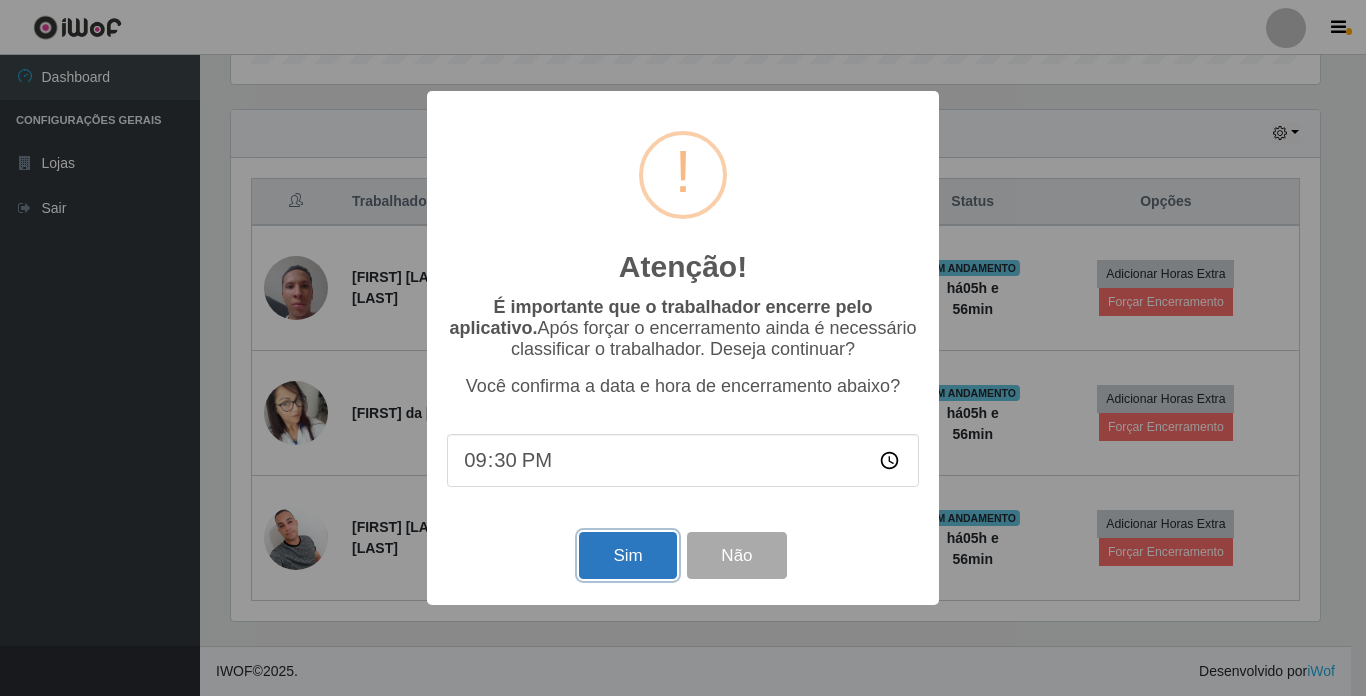 click on "Sim" at bounding box center [627, 555] 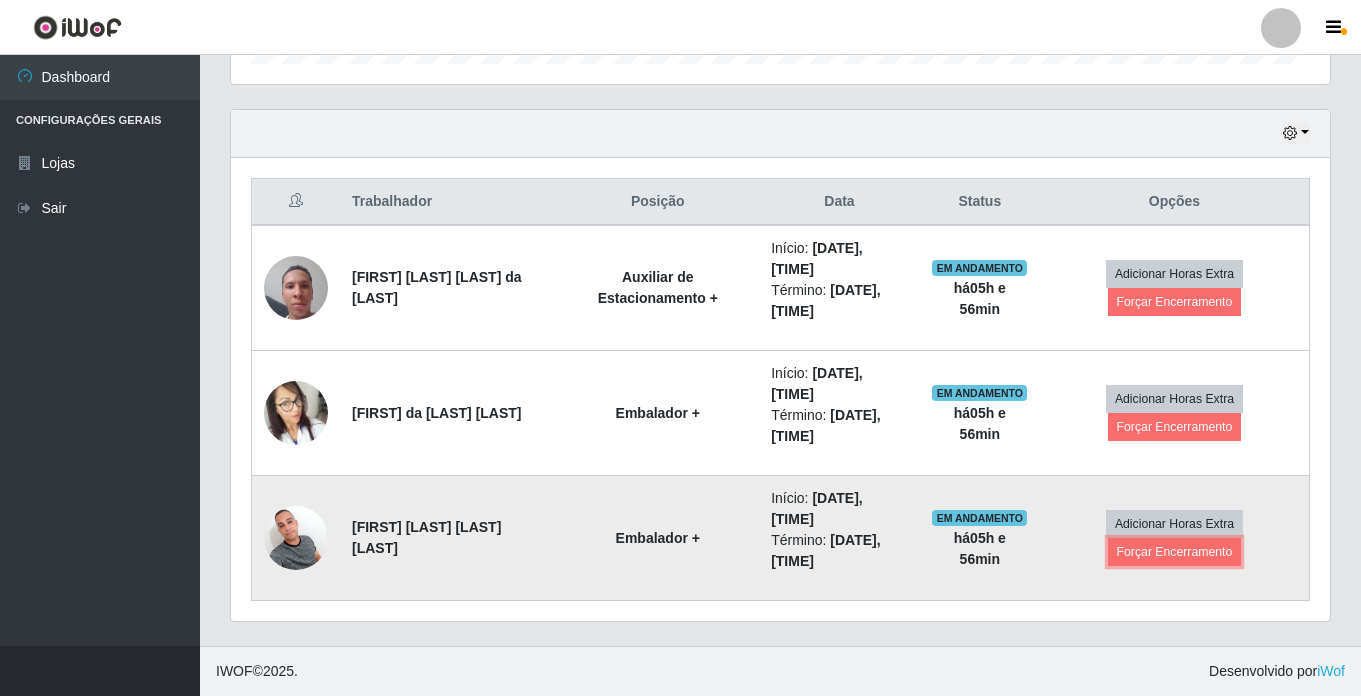 scroll, scrollTop: 999585, scrollLeft: 998901, axis: both 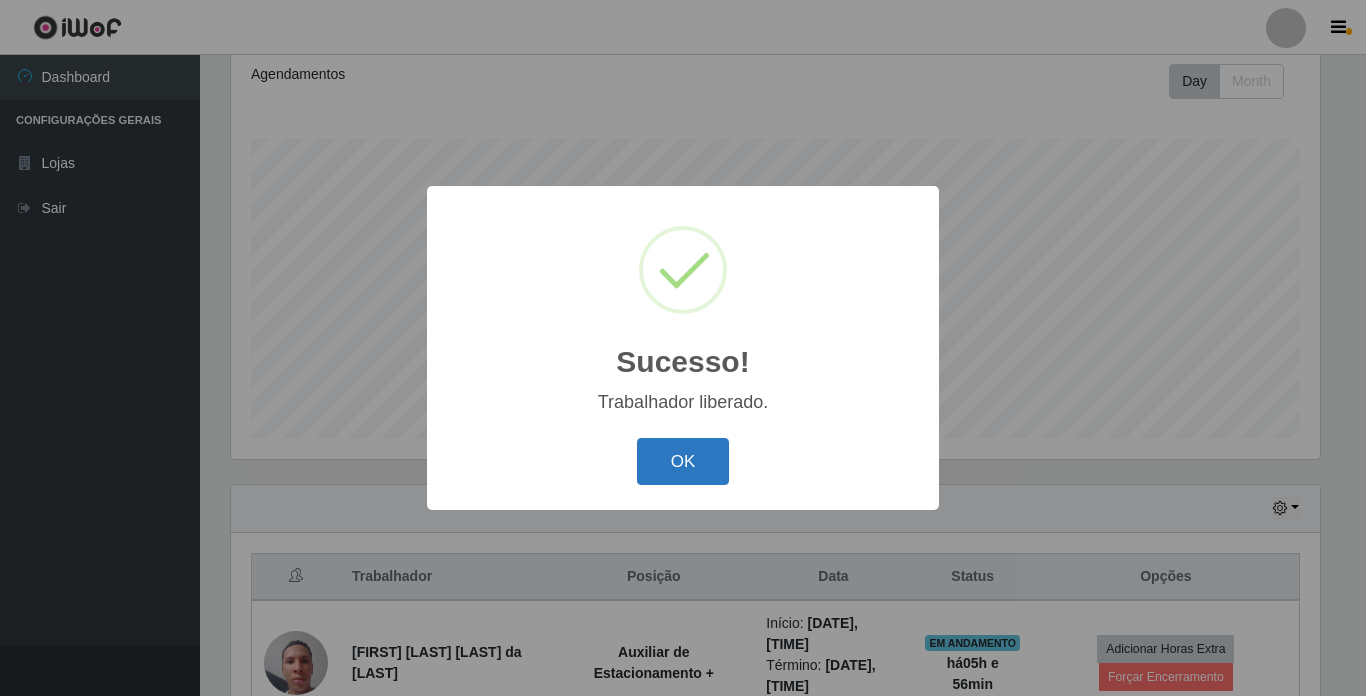 click on "OK" at bounding box center (683, 461) 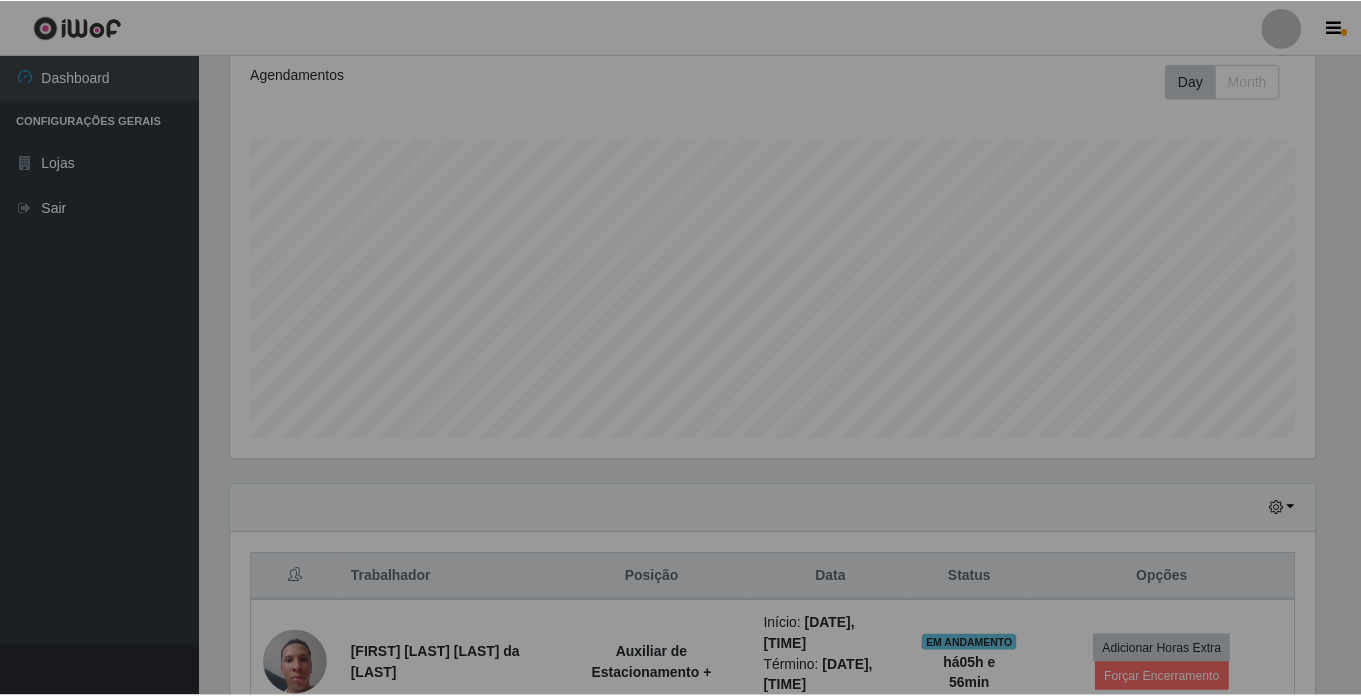 scroll, scrollTop: 999585, scrollLeft: 998901, axis: both 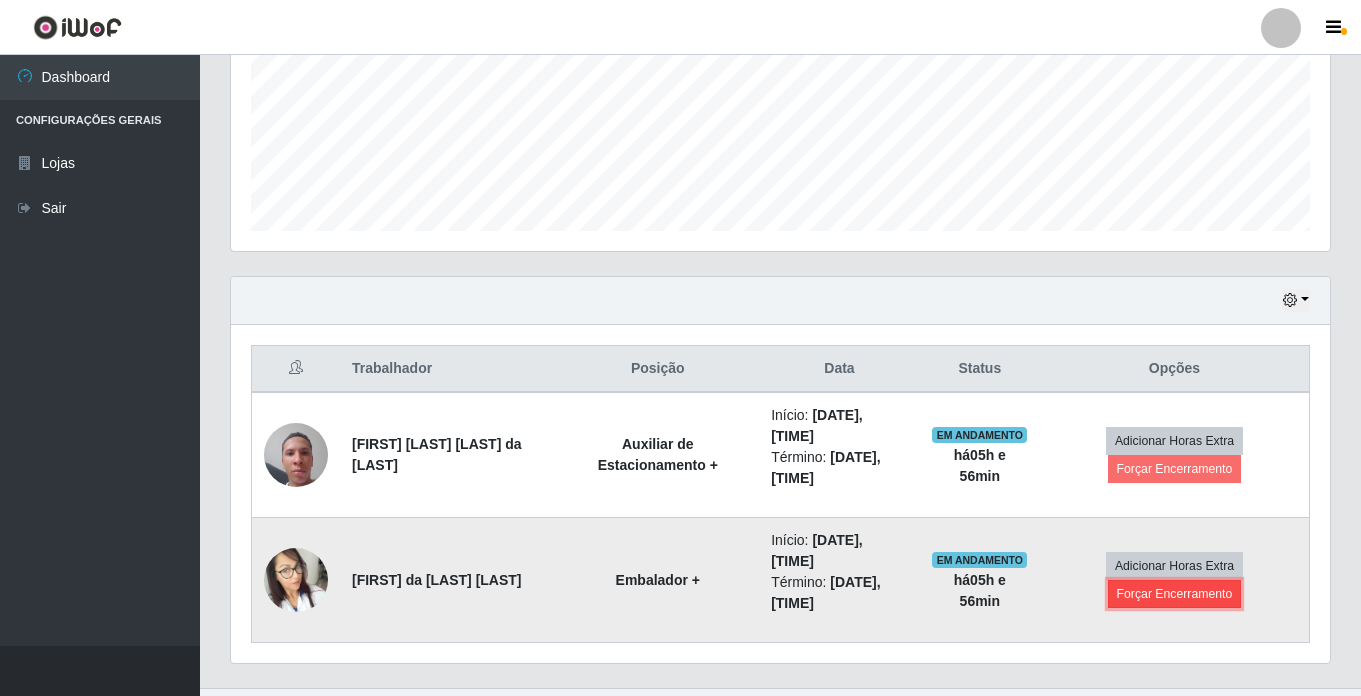 click on "Forçar Encerramento" at bounding box center [1175, 594] 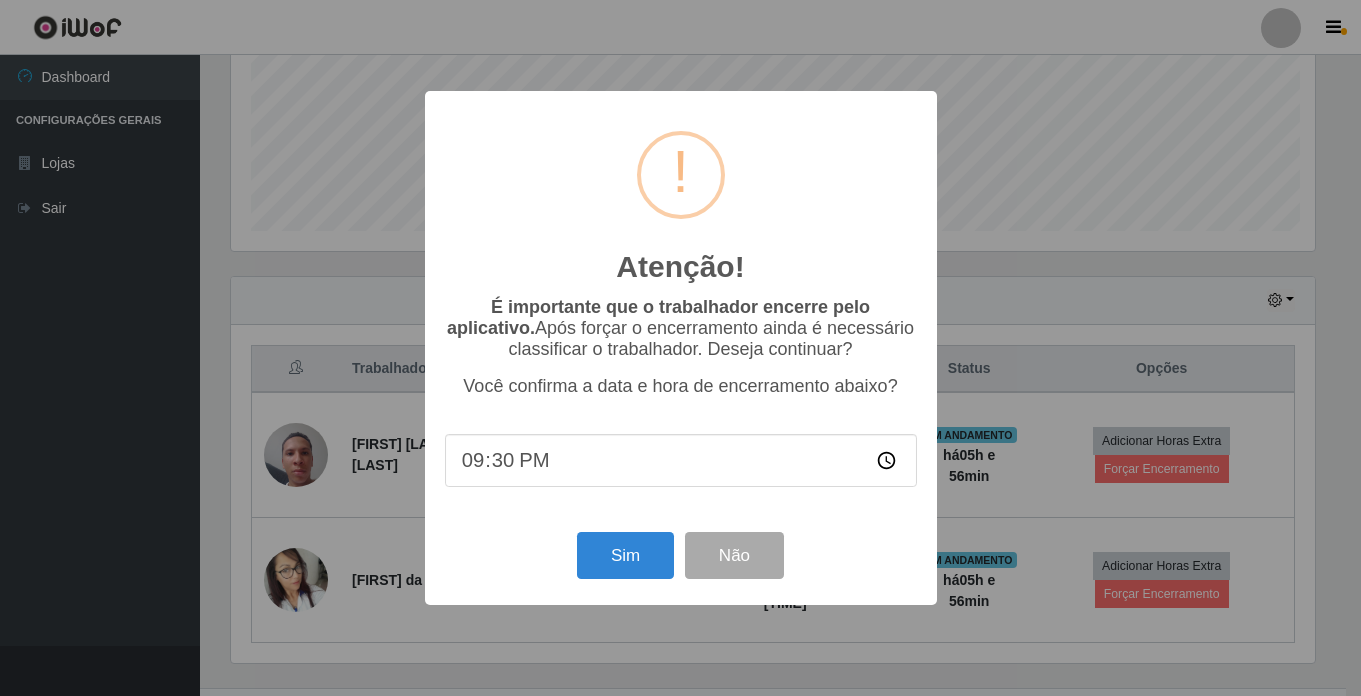 scroll, scrollTop: 999585, scrollLeft: 998911, axis: both 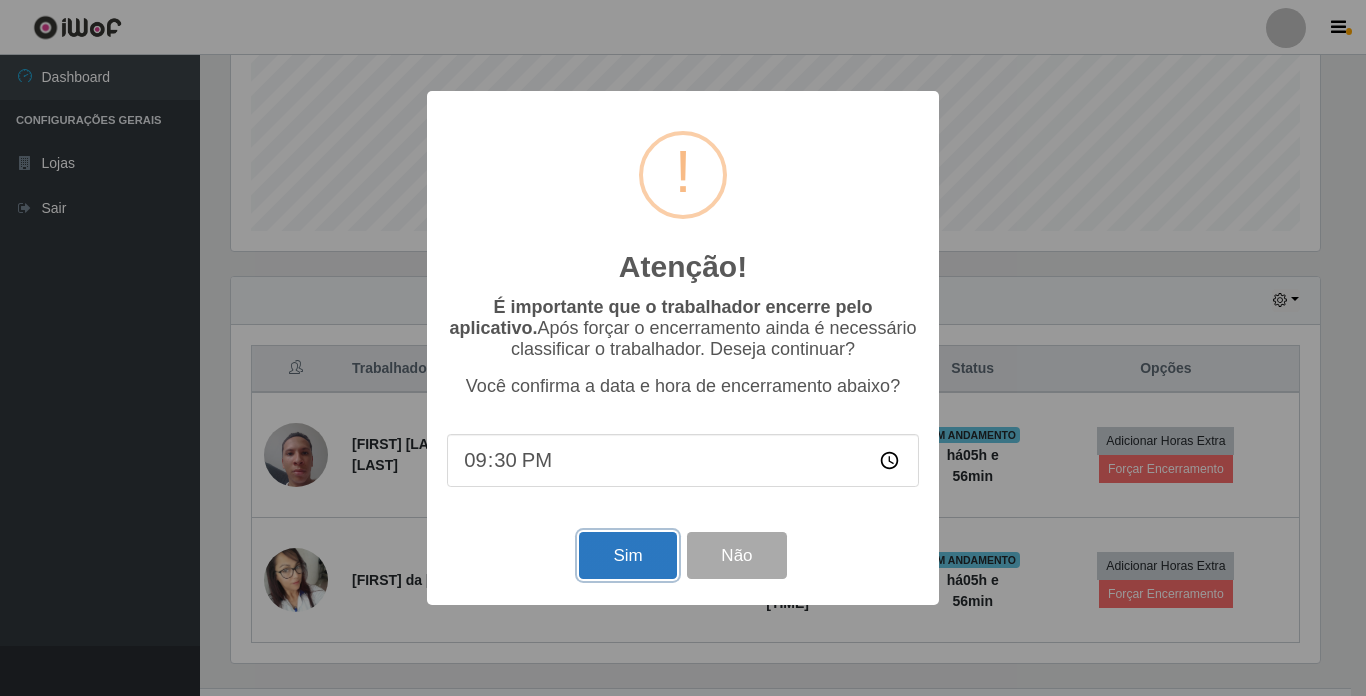 click on "Sim" at bounding box center [627, 555] 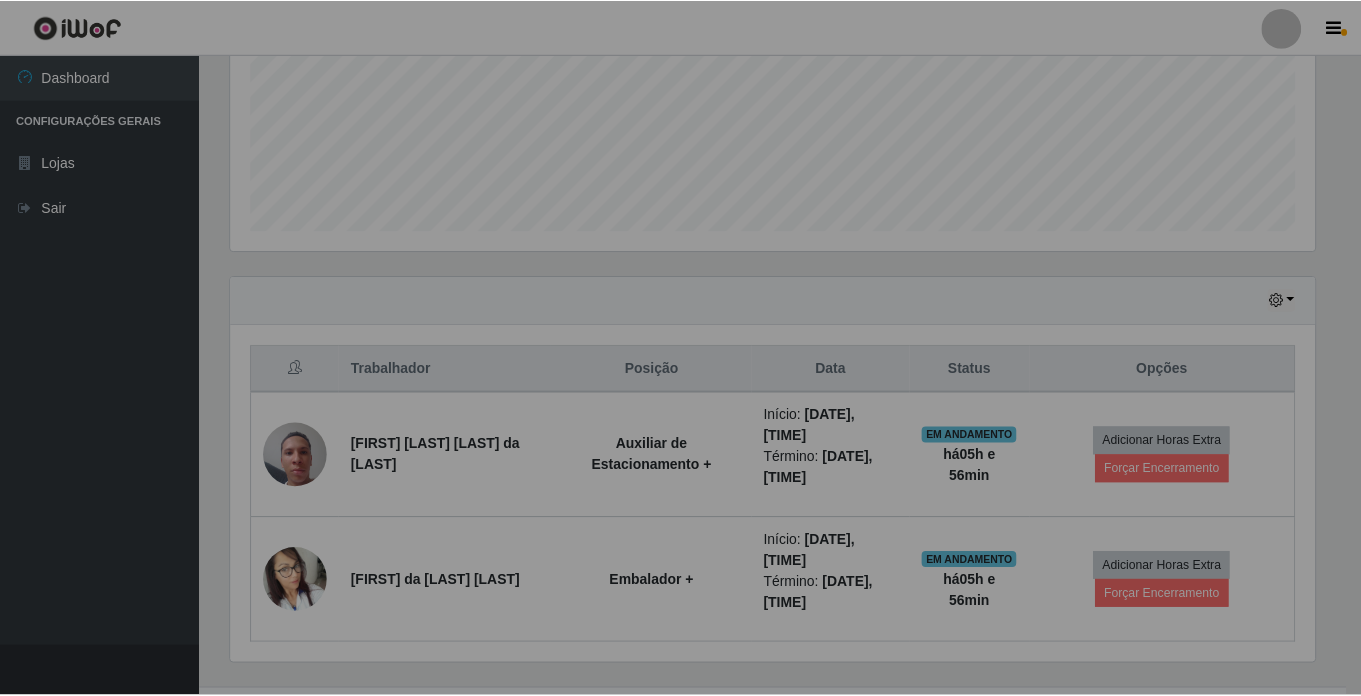 scroll, scrollTop: 999585, scrollLeft: 998901, axis: both 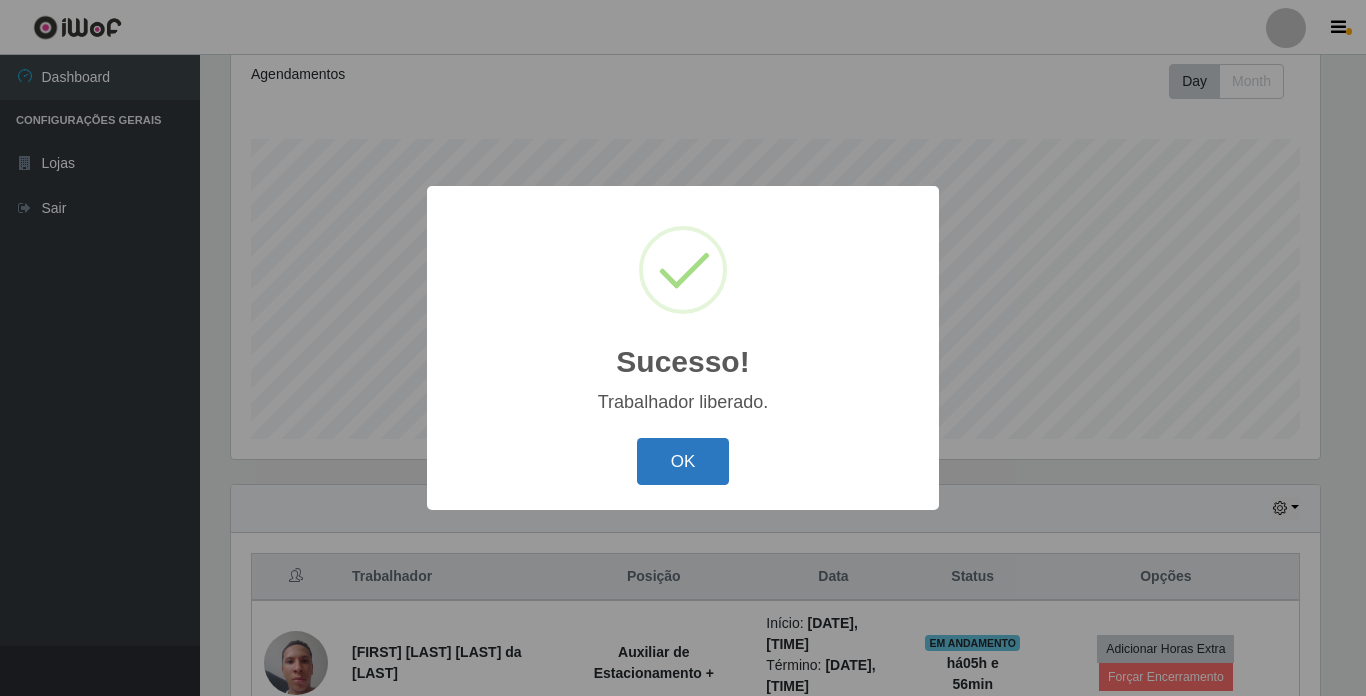 click on "OK" at bounding box center [683, 461] 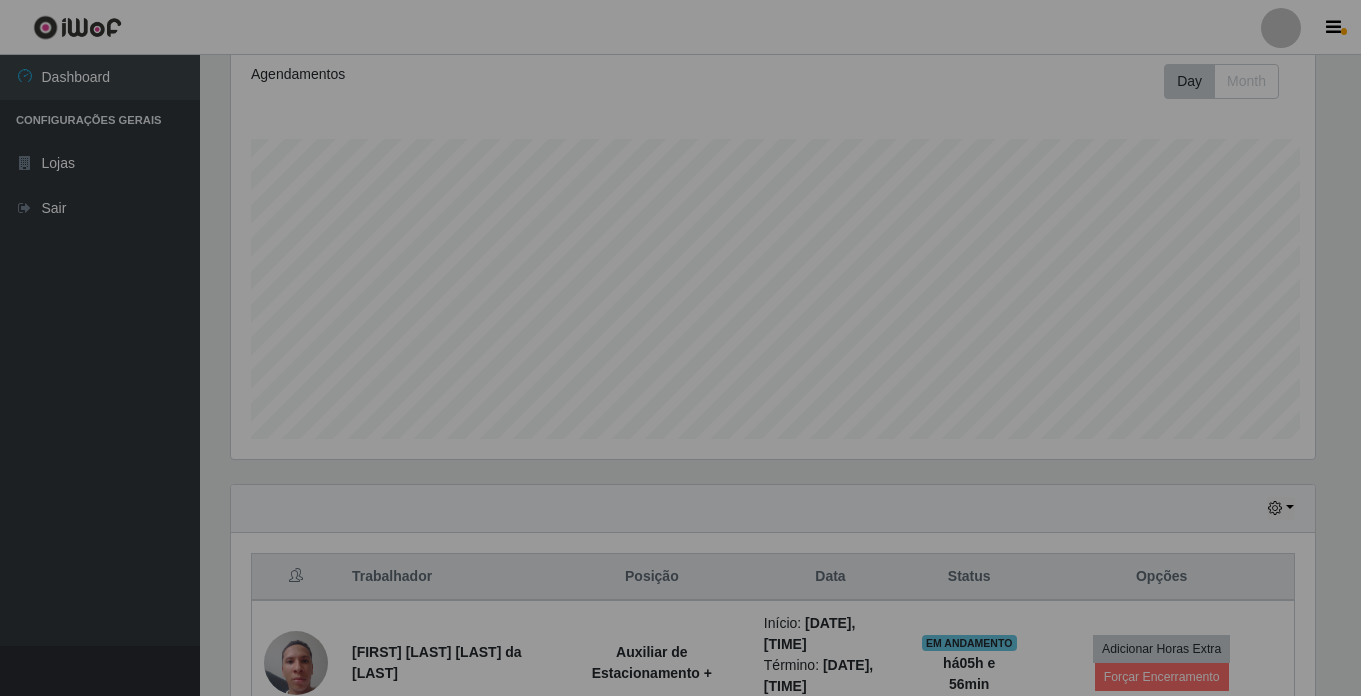scroll, scrollTop: 999585, scrollLeft: 998901, axis: both 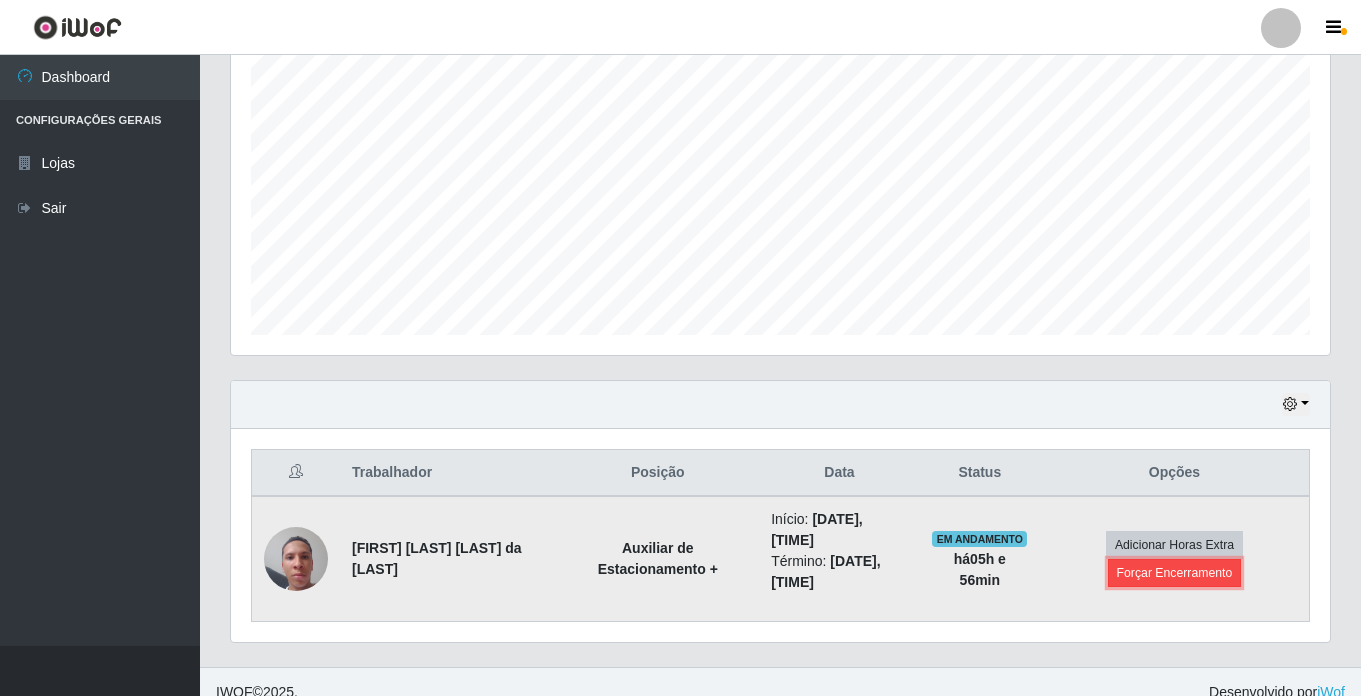 click on "Forçar Encerramento" at bounding box center [1175, 573] 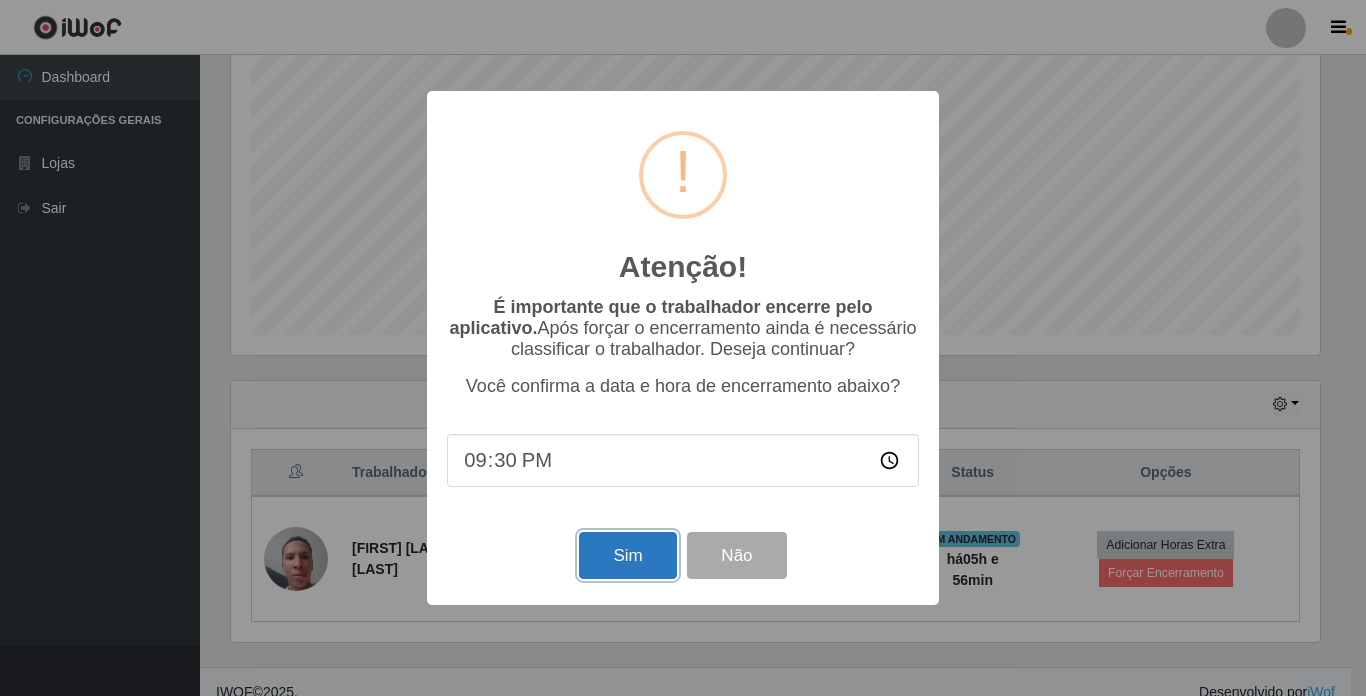 click on "Sim" at bounding box center [627, 555] 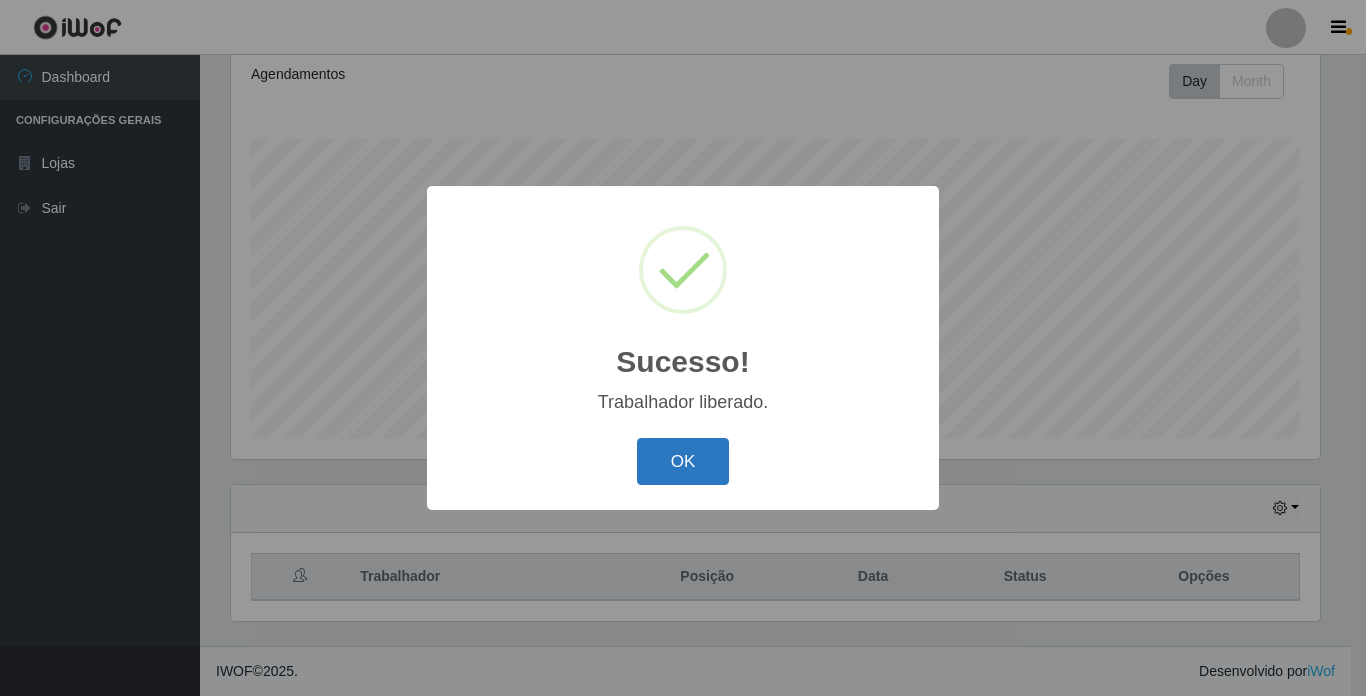 click on "OK" at bounding box center [683, 461] 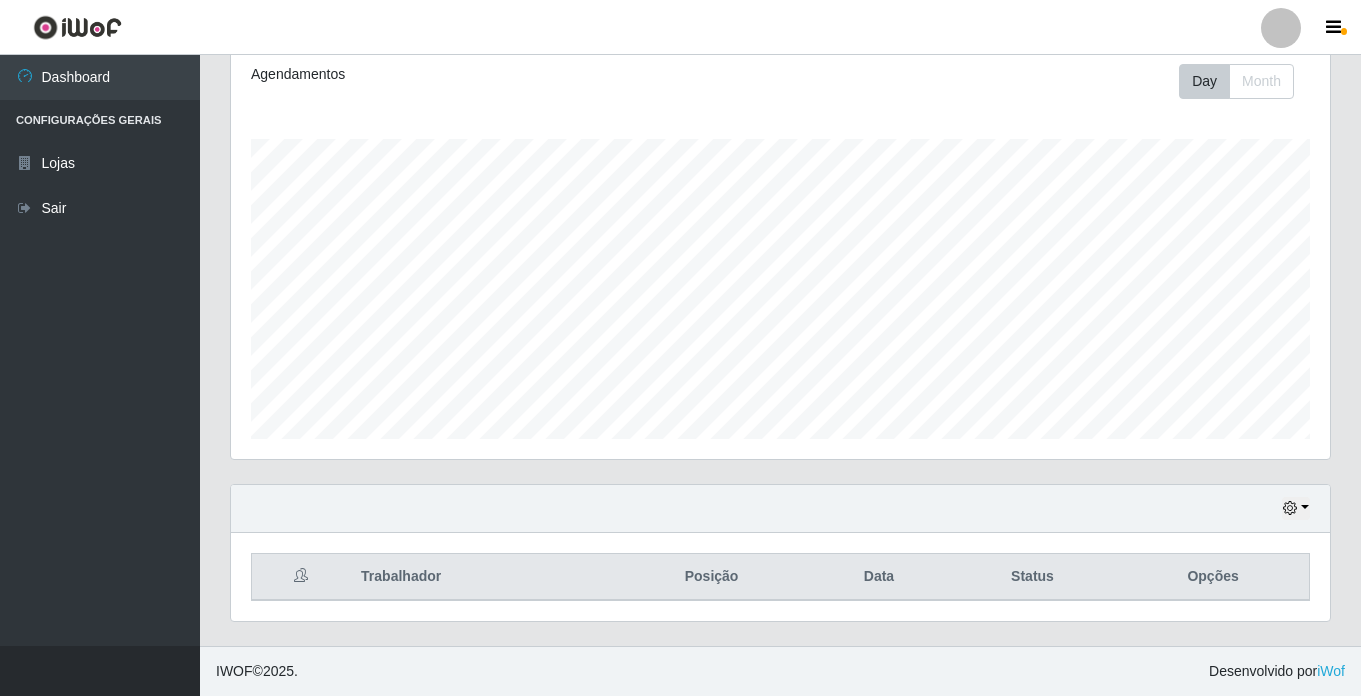 click on "Hoje 1 dia 3 dias 1 Semana Não encerrados" at bounding box center [780, 509] 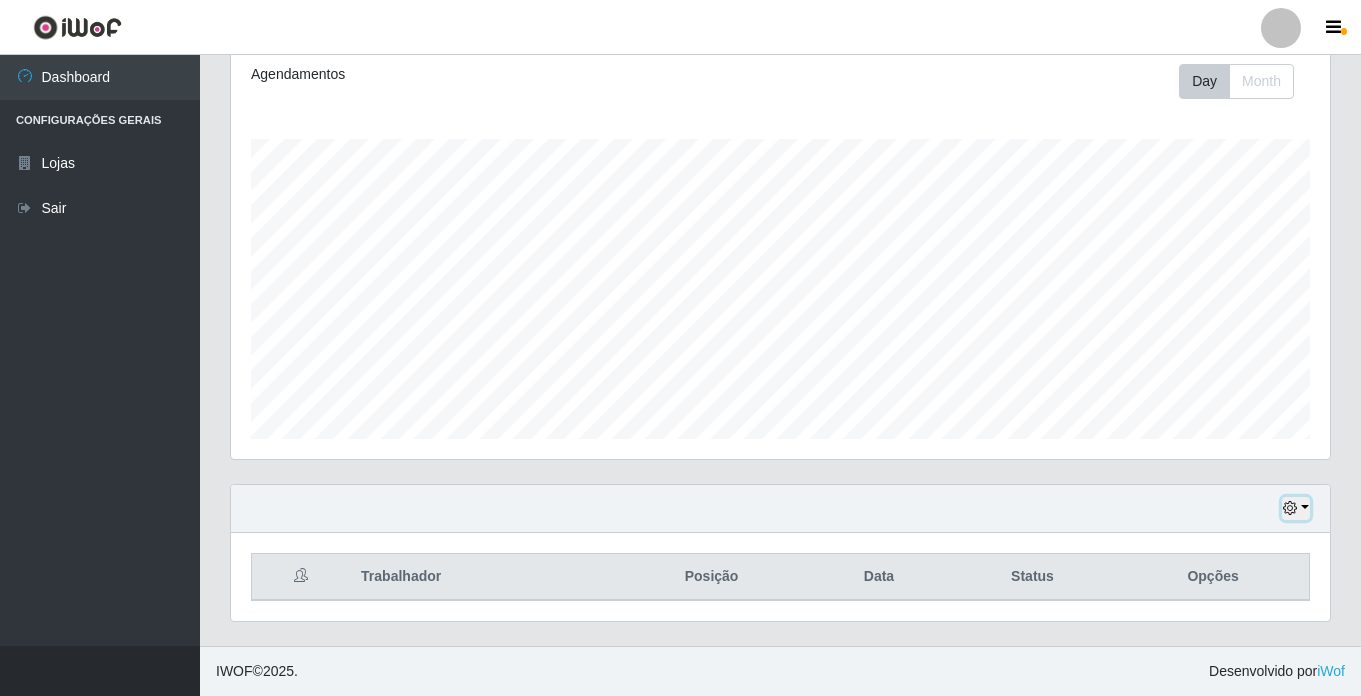 click at bounding box center [1296, 508] 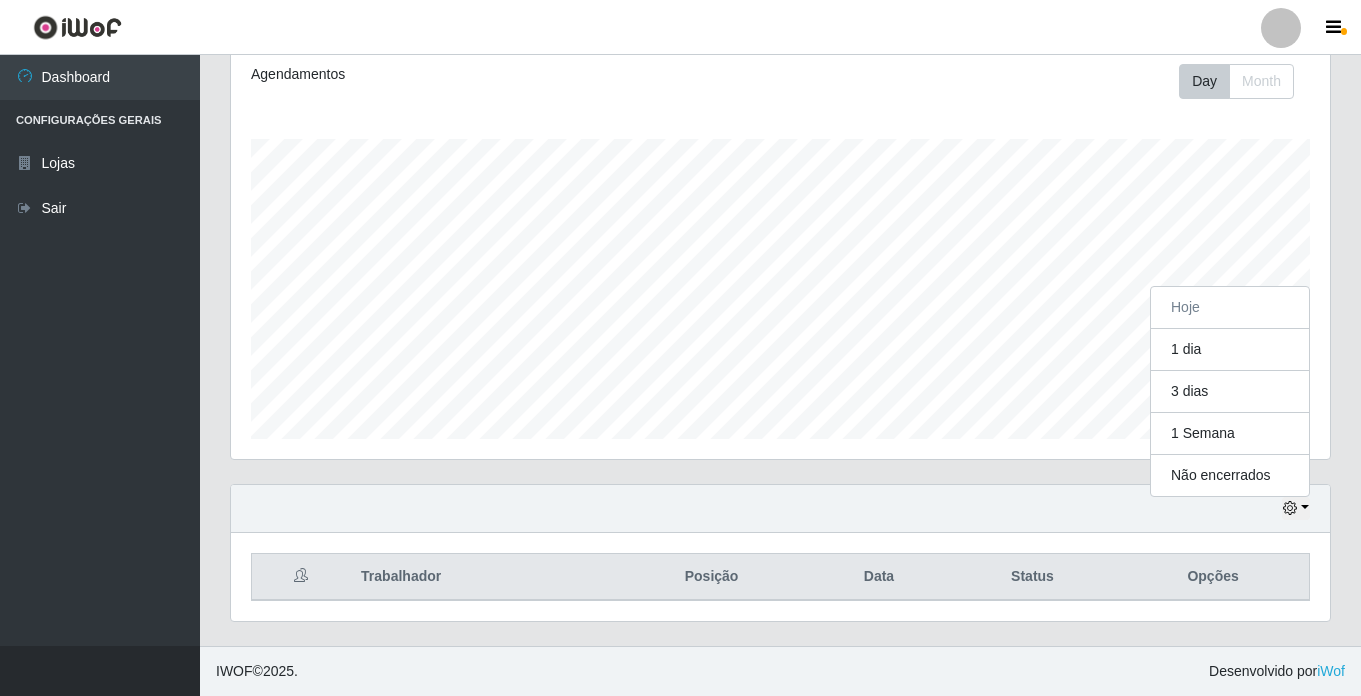 click on "Agendamentos [DATE] Agendamentos [NUMBER]" at bounding box center [780, 251] 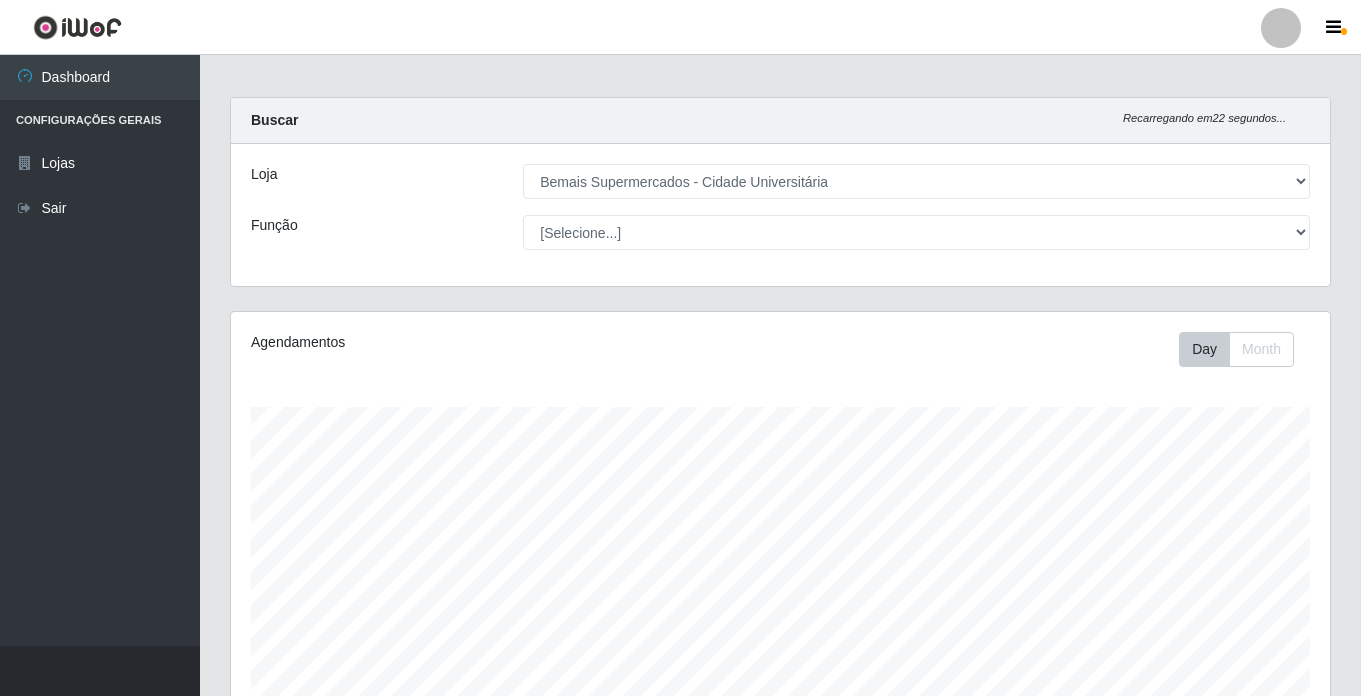 scroll, scrollTop: 276, scrollLeft: 0, axis: vertical 